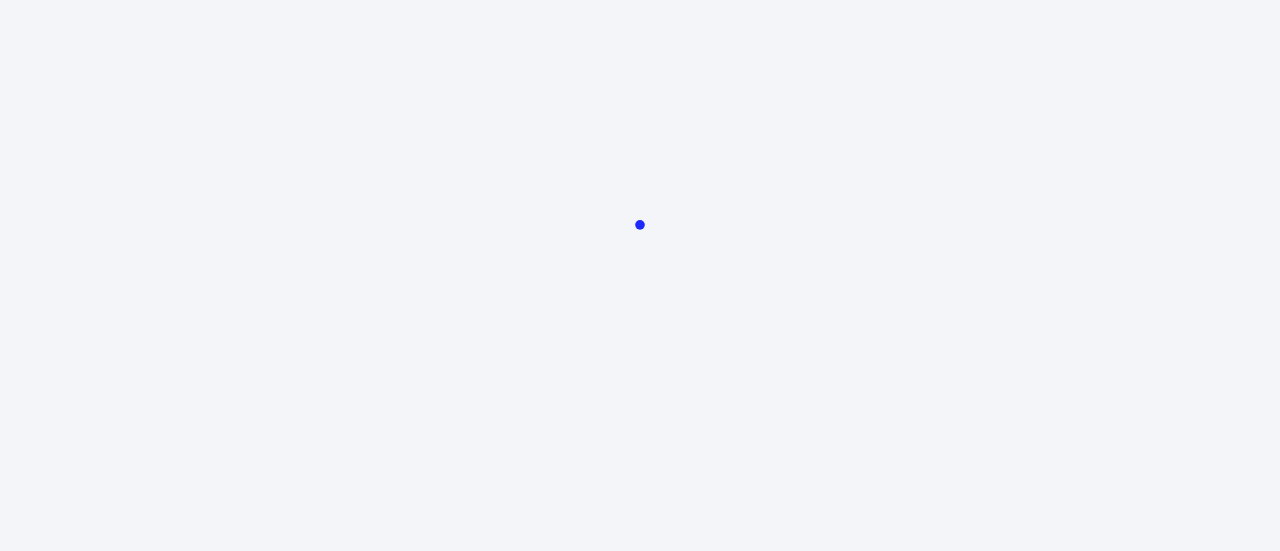 scroll, scrollTop: 0, scrollLeft: 0, axis: both 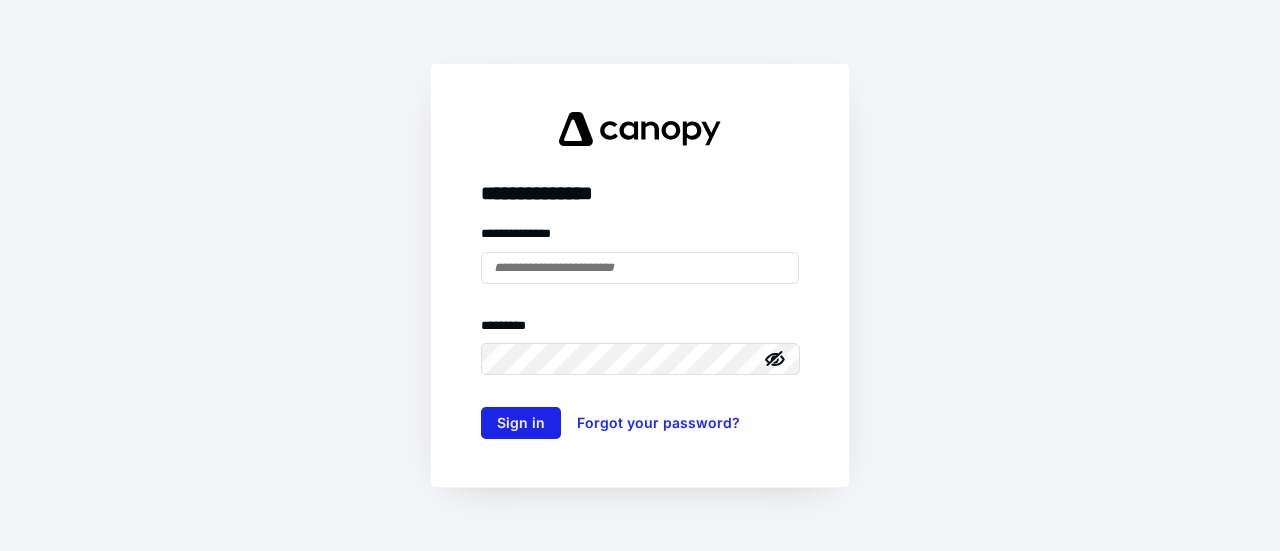 type on "**********" 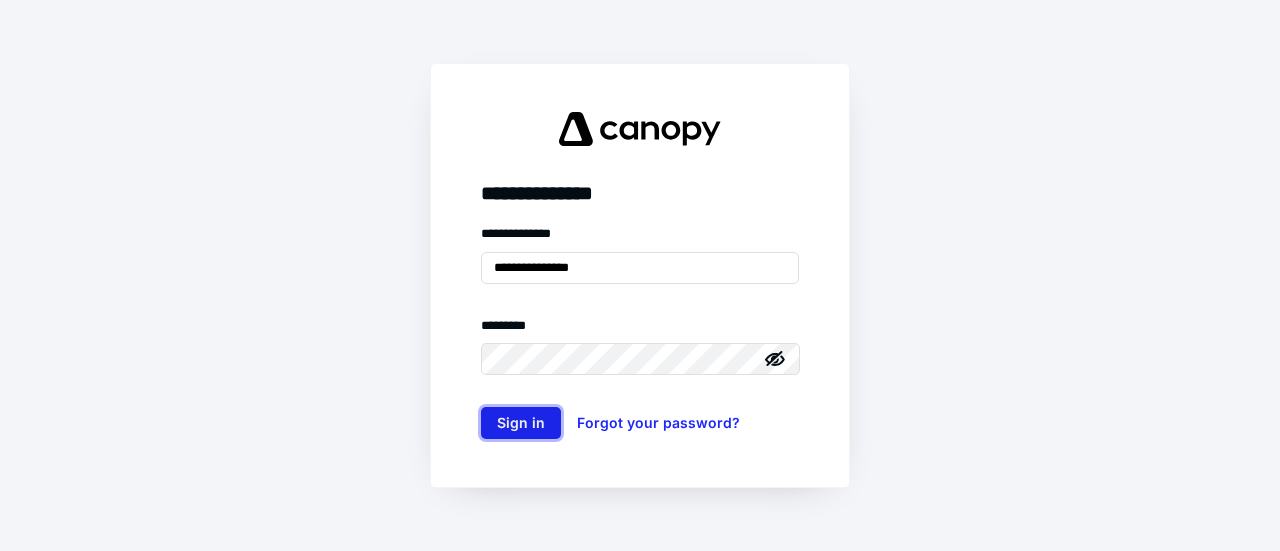 click on "Sign in" at bounding box center (521, 423) 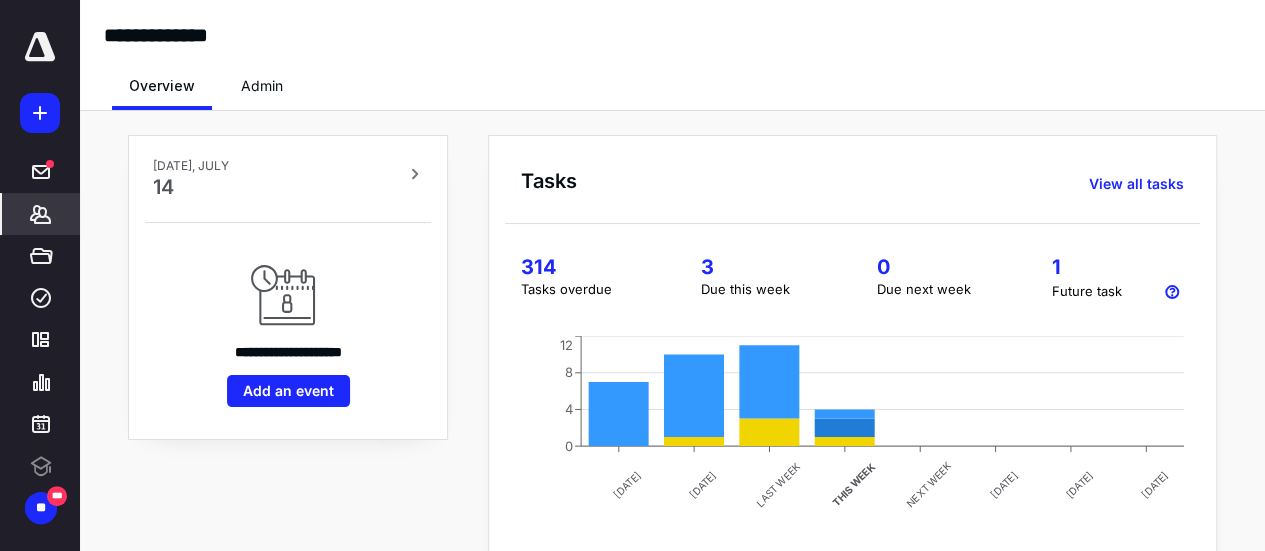 scroll, scrollTop: 0, scrollLeft: 0, axis: both 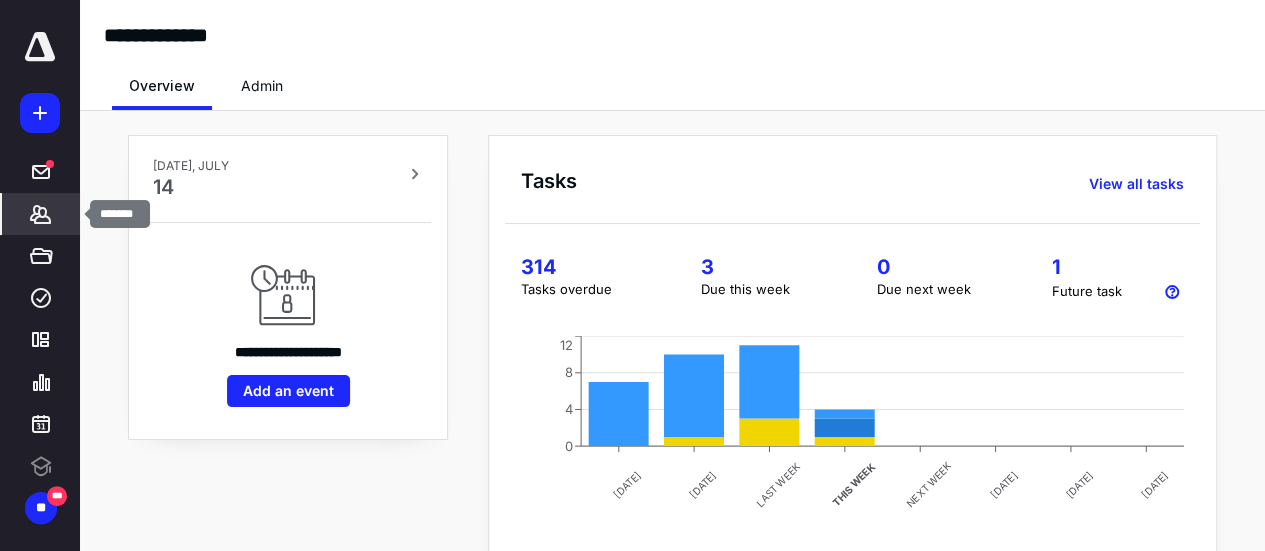 click on "*******" at bounding box center (41, 214) 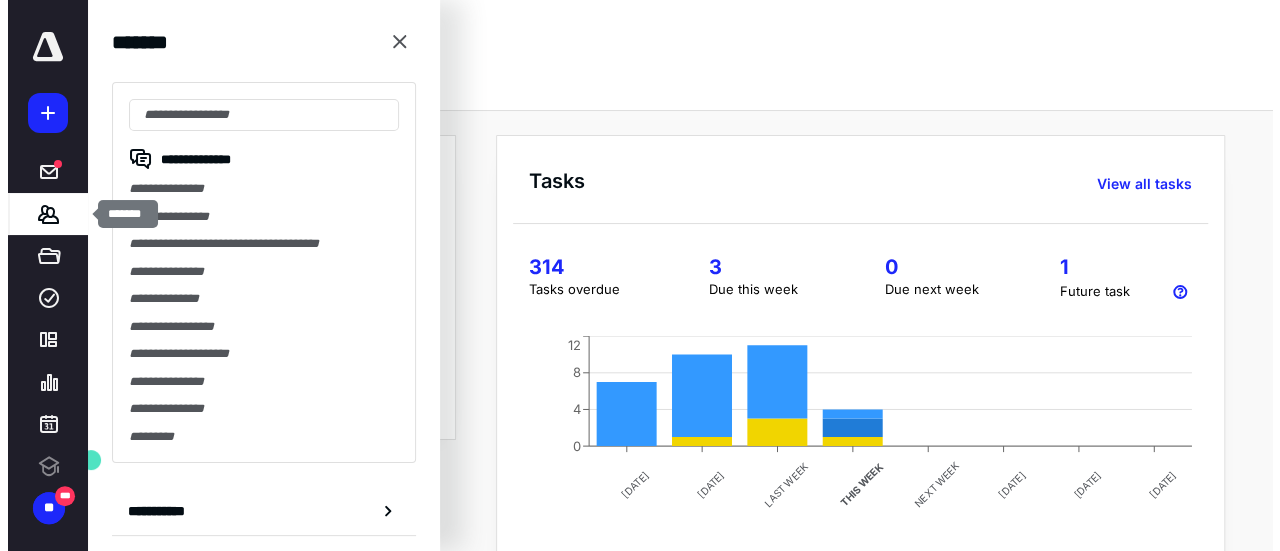 scroll, scrollTop: 0, scrollLeft: 0, axis: both 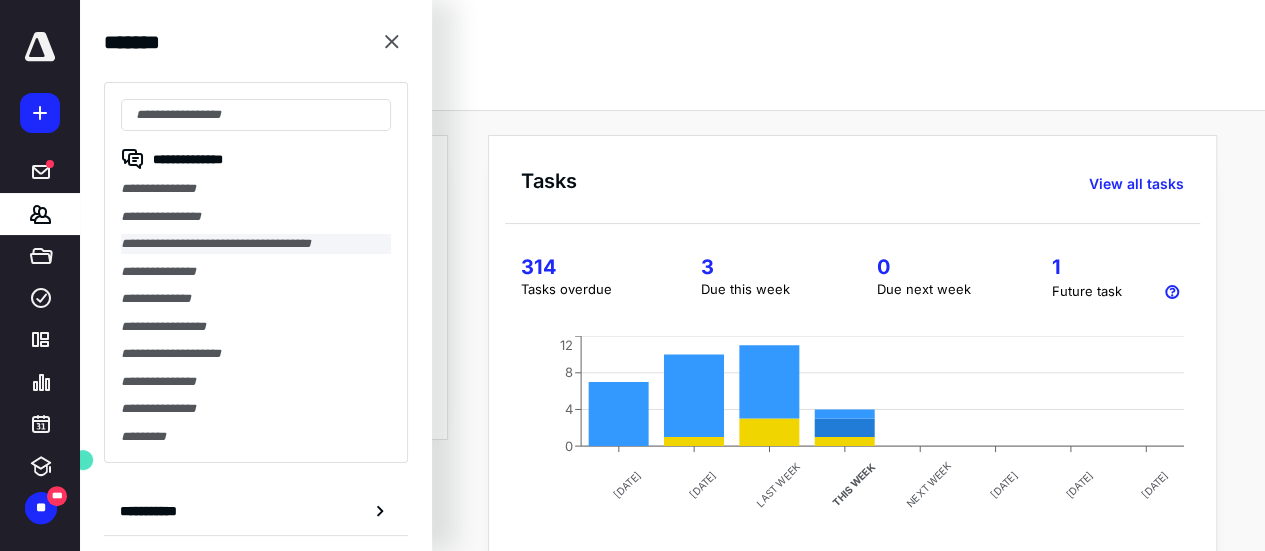 click on "**********" at bounding box center (256, 244) 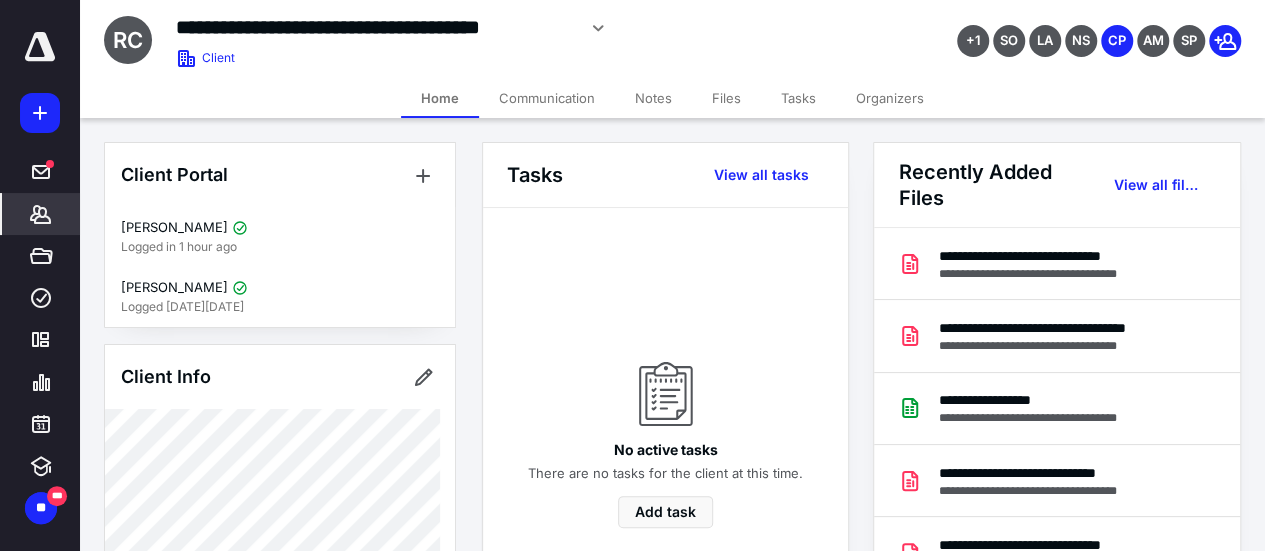 click on "Files" at bounding box center [726, 98] 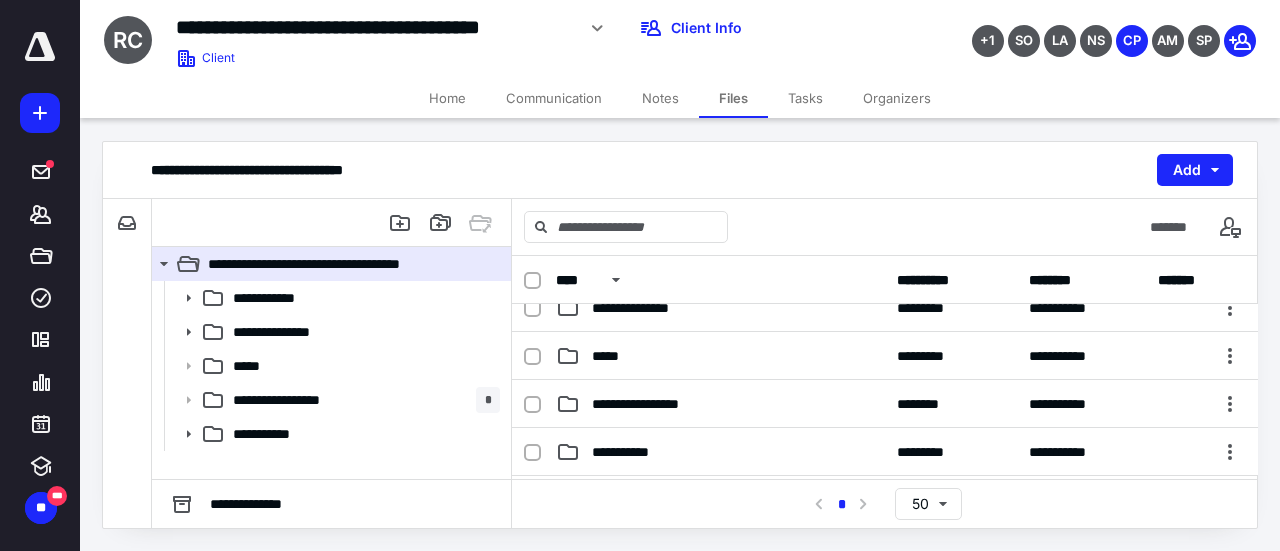 scroll, scrollTop: 100, scrollLeft: 0, axis: vertical 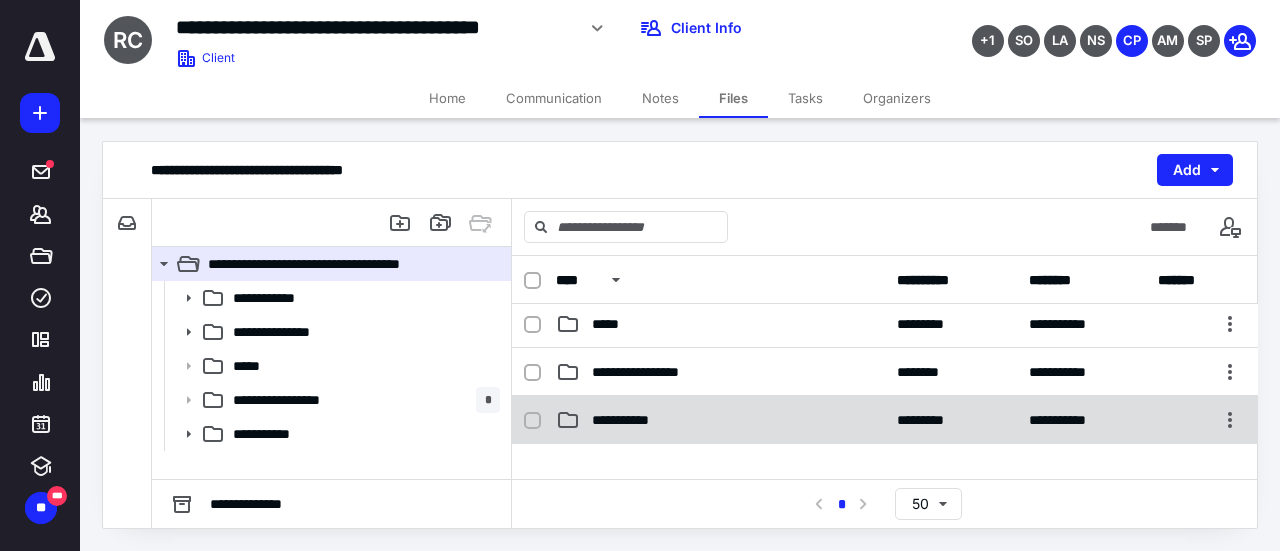 click on "**********" at bounding box center [720, 420] 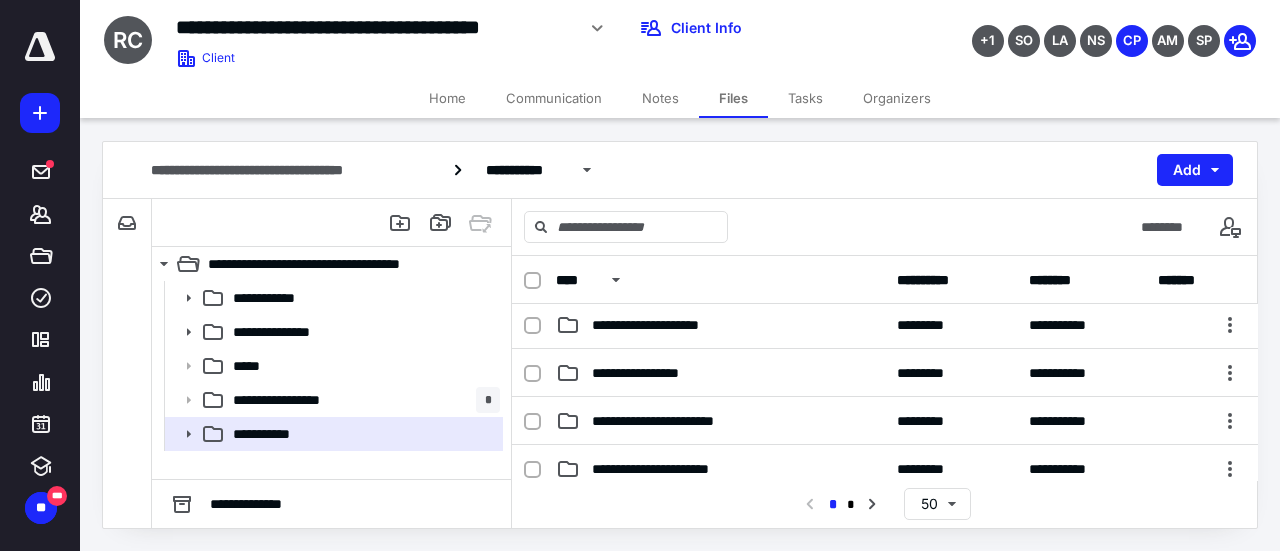 scroll, scrollTop: 1700, scrollLeft: 0, axis: vertical 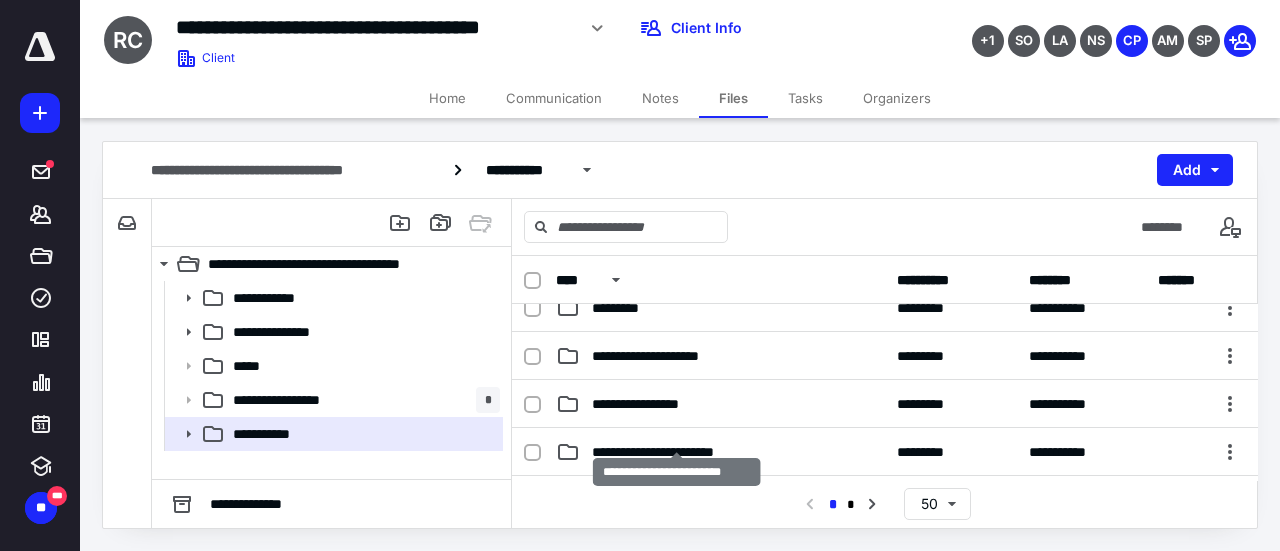 click on "**********" at bounding box center (678, 452) 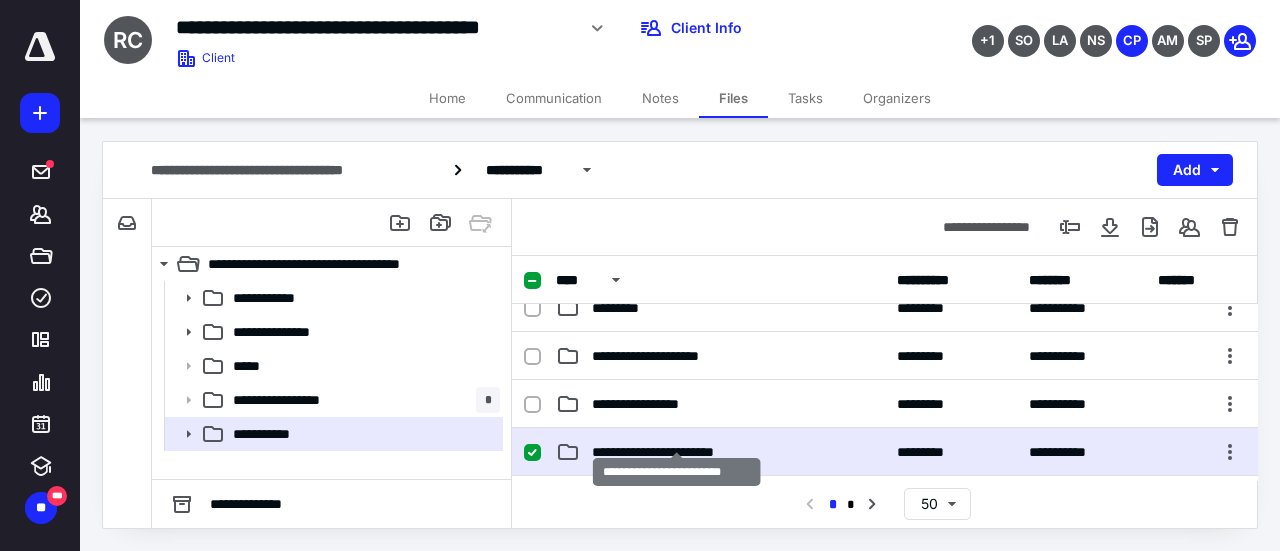 click on "**********" at bounding box center (678, 452) 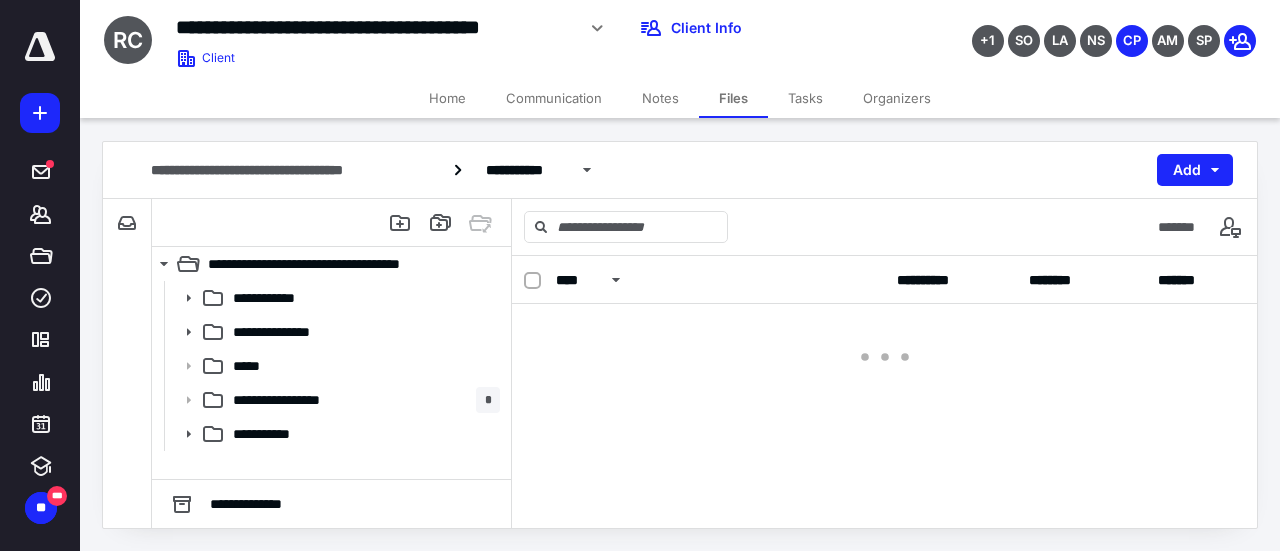 scroll, scrollTop: 0, scrollLeft: 0, axis: both 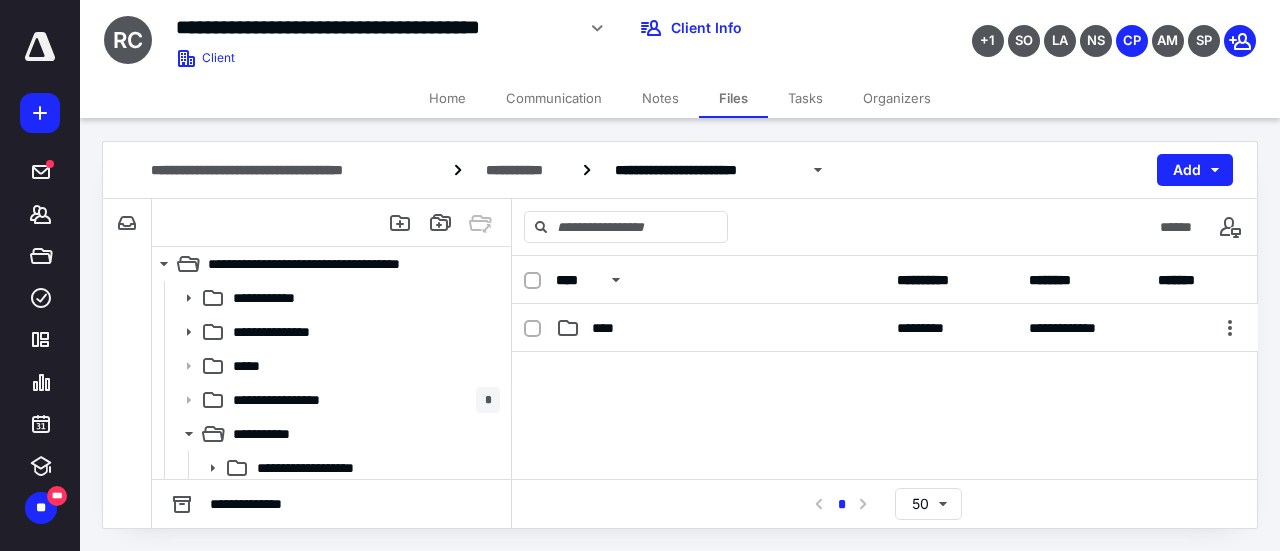 click on "**********" at bounding box center [885, 280] 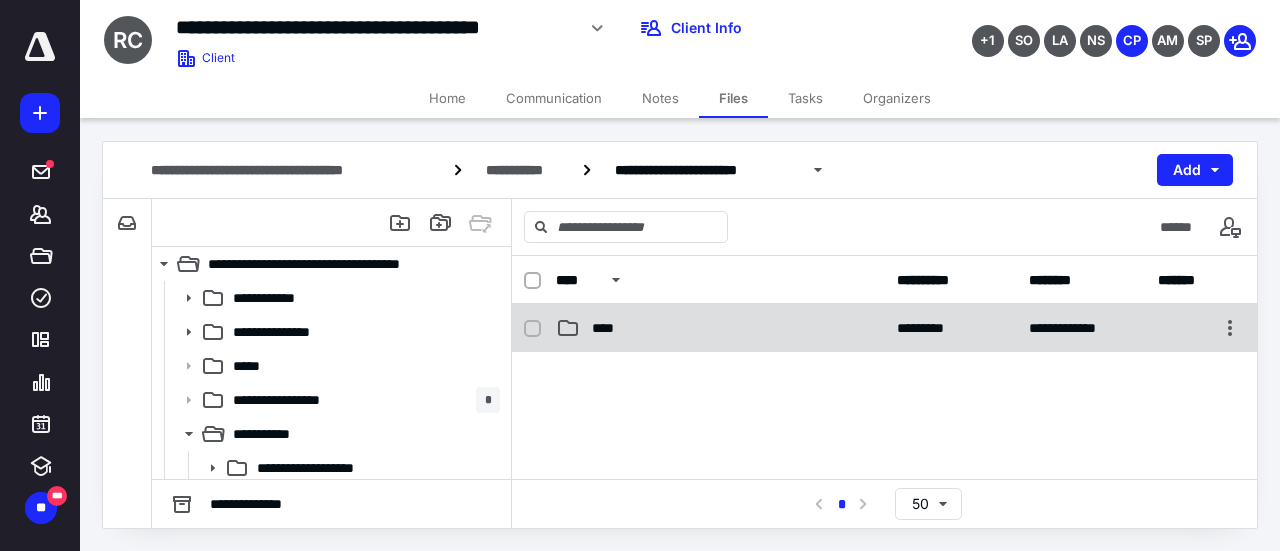 click on "****" at bounding box center (720, 328) 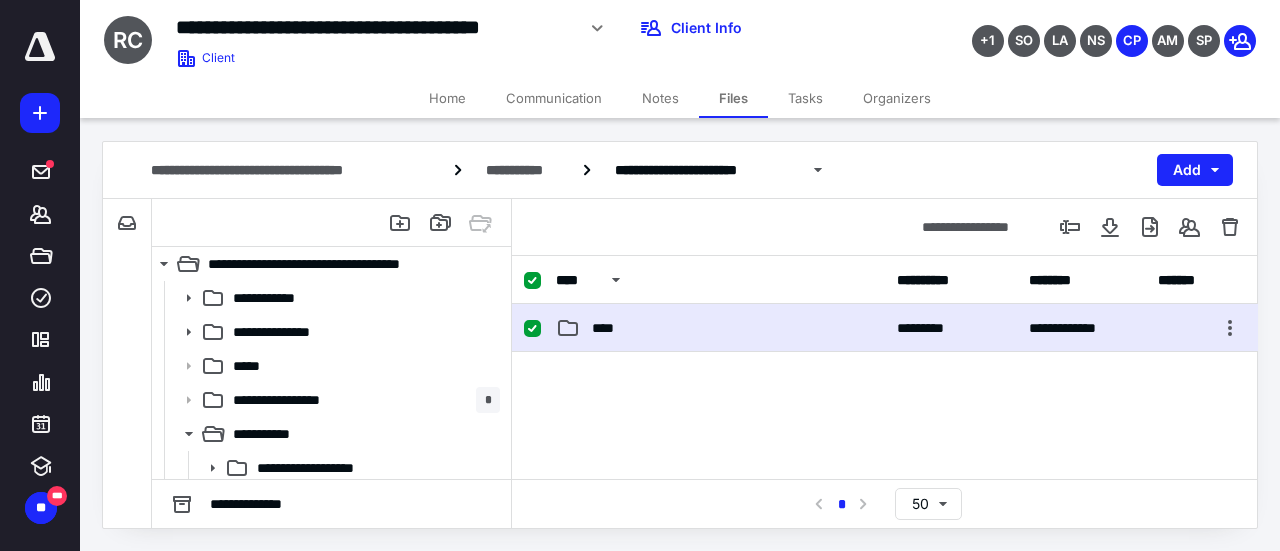 click on "****" at bounding box center (720, 328) 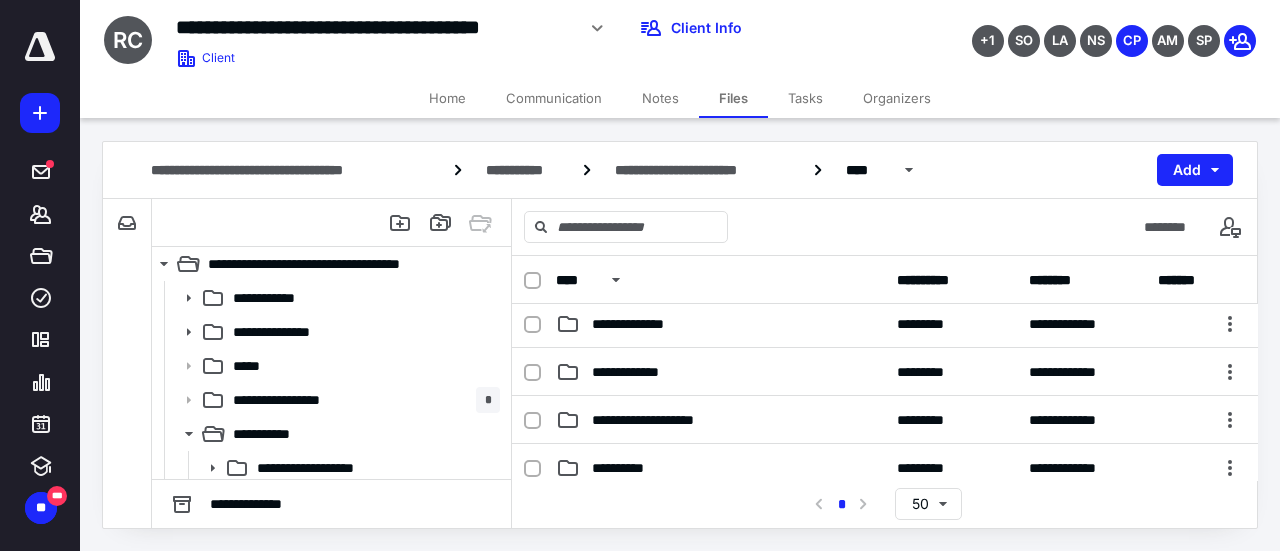 scroll, scrollTop: 200, scrollLeft: 0, axis: vertical 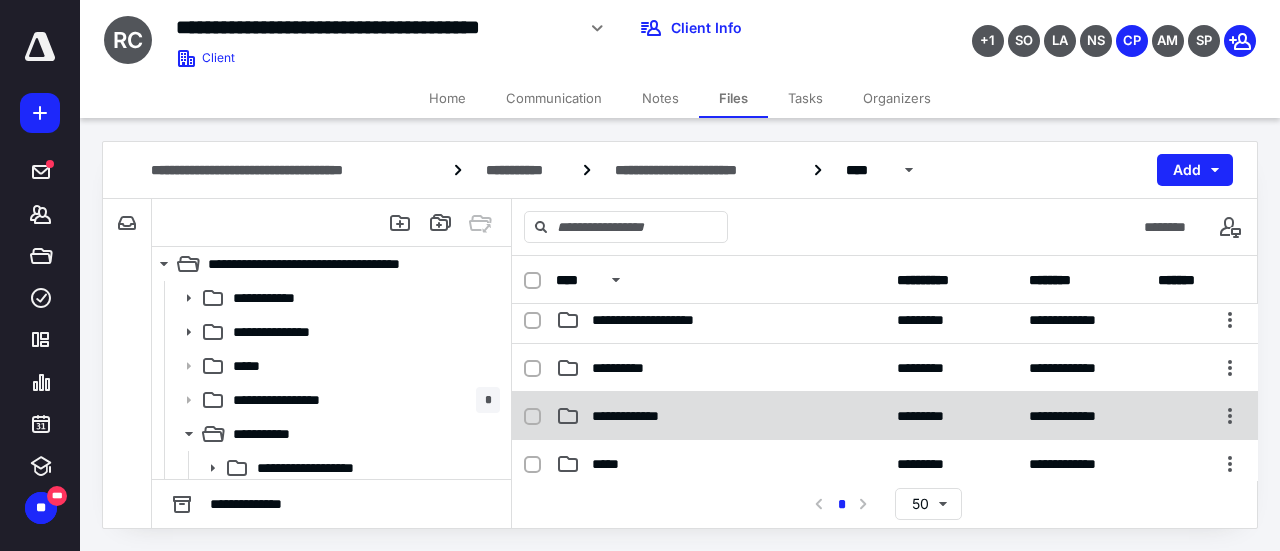 click on "**********" at bounding box center [885, 416] 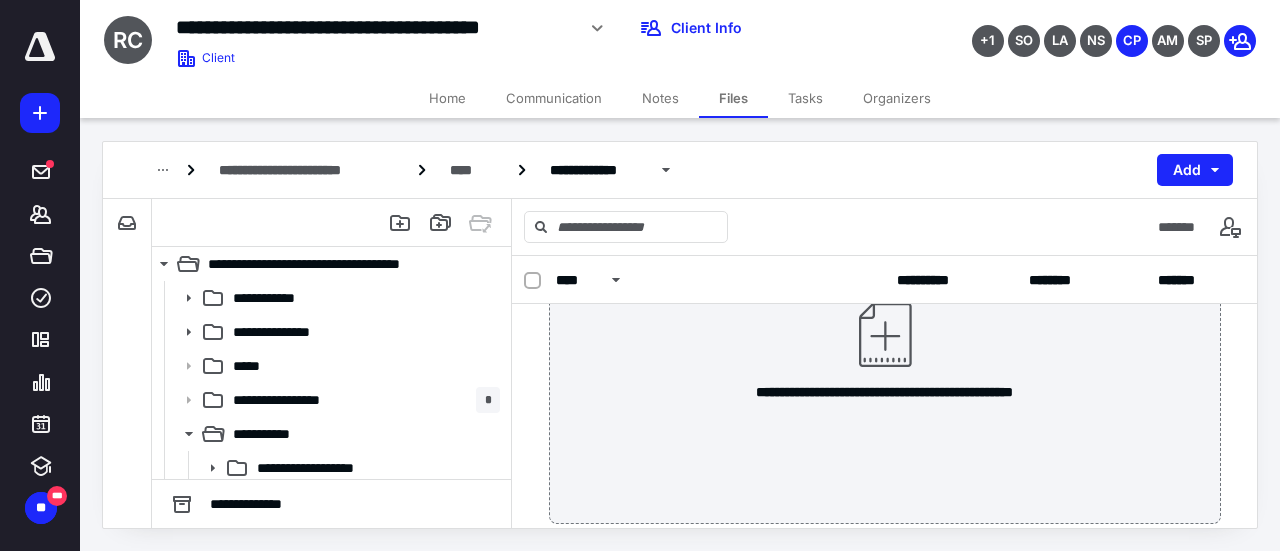 scroll, scrollTop: 200, scrollLeft: 0, axis: vertical 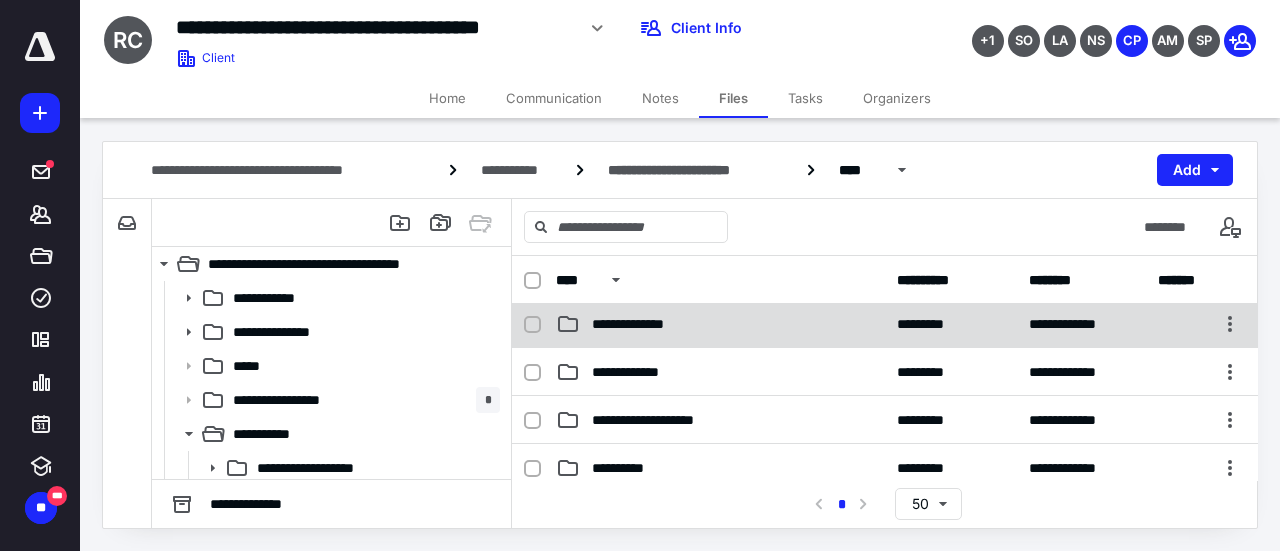 click on "**********" at bounding box center (640, 324) 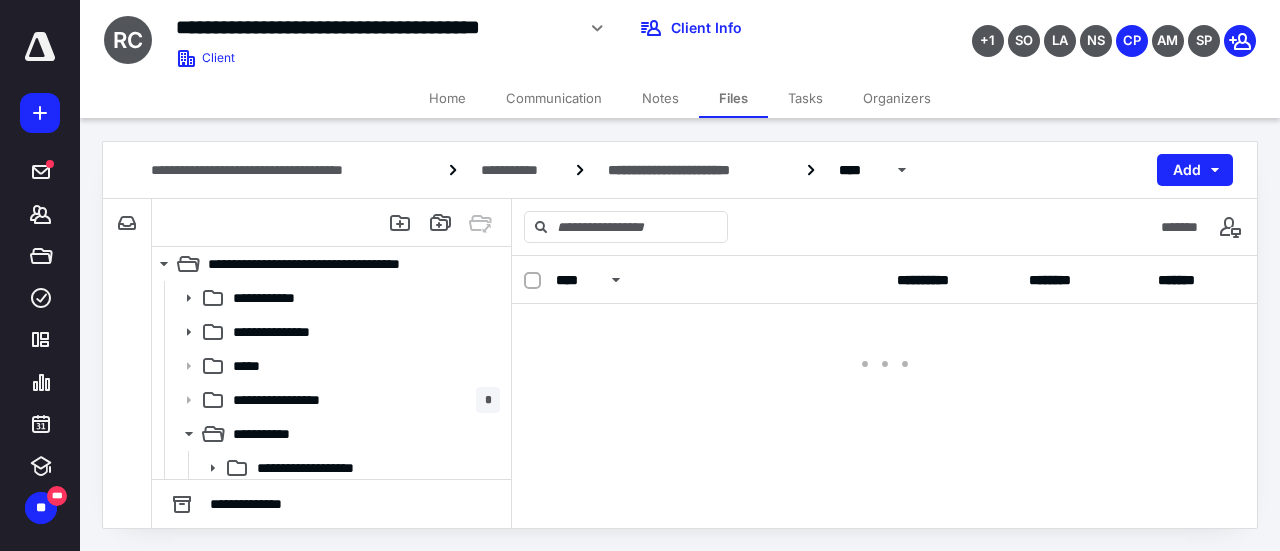 scroll, scrollTop: 0, scrollLeft: 0, axis: both 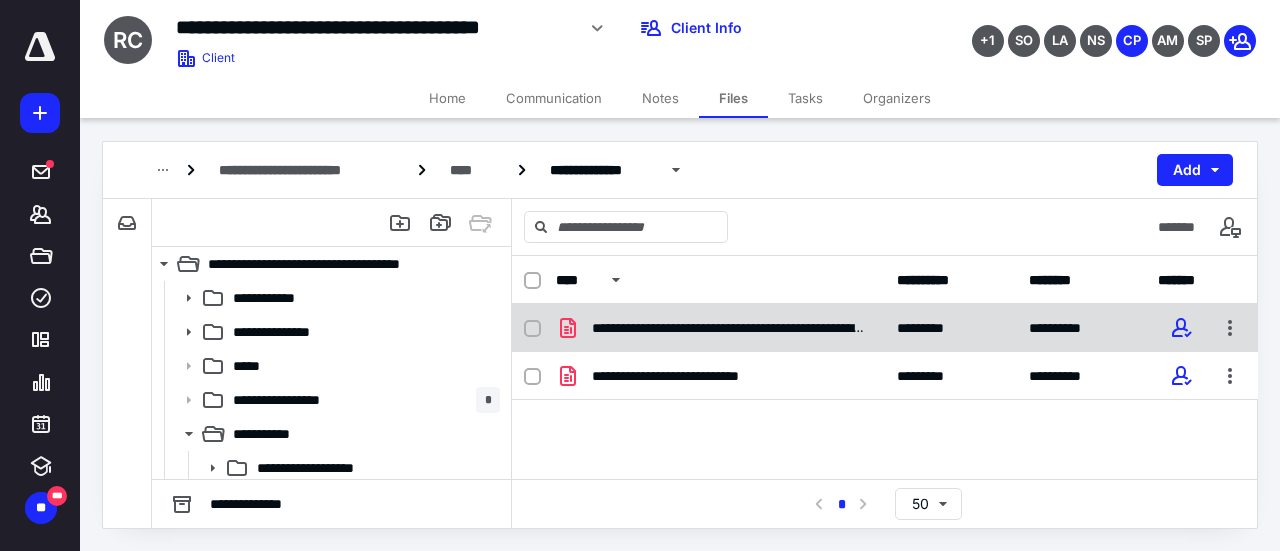 click on "**********" at bounding box center (728, 328) 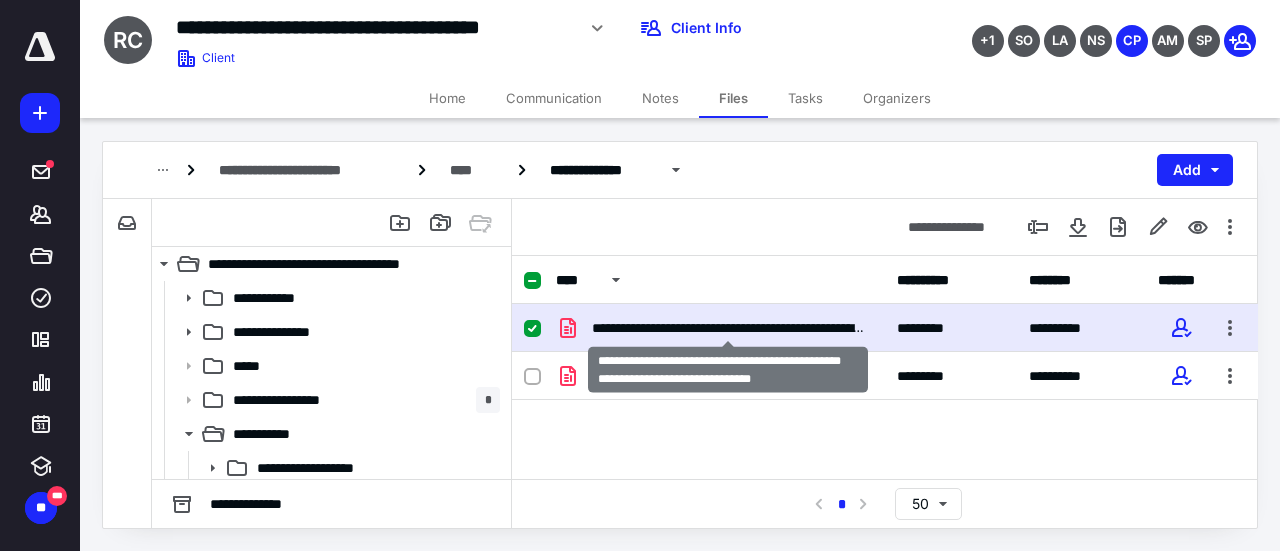 click on "**********" at bounding box center (728, 328) 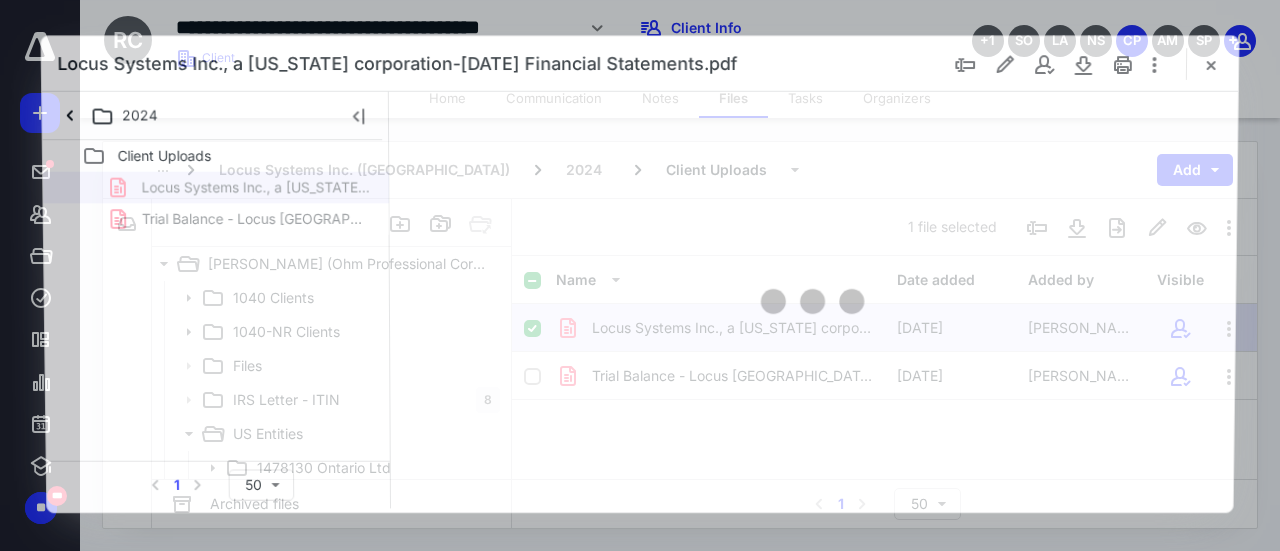 scroll, scrollTop: 0, scrollLeft: 0, axis: both 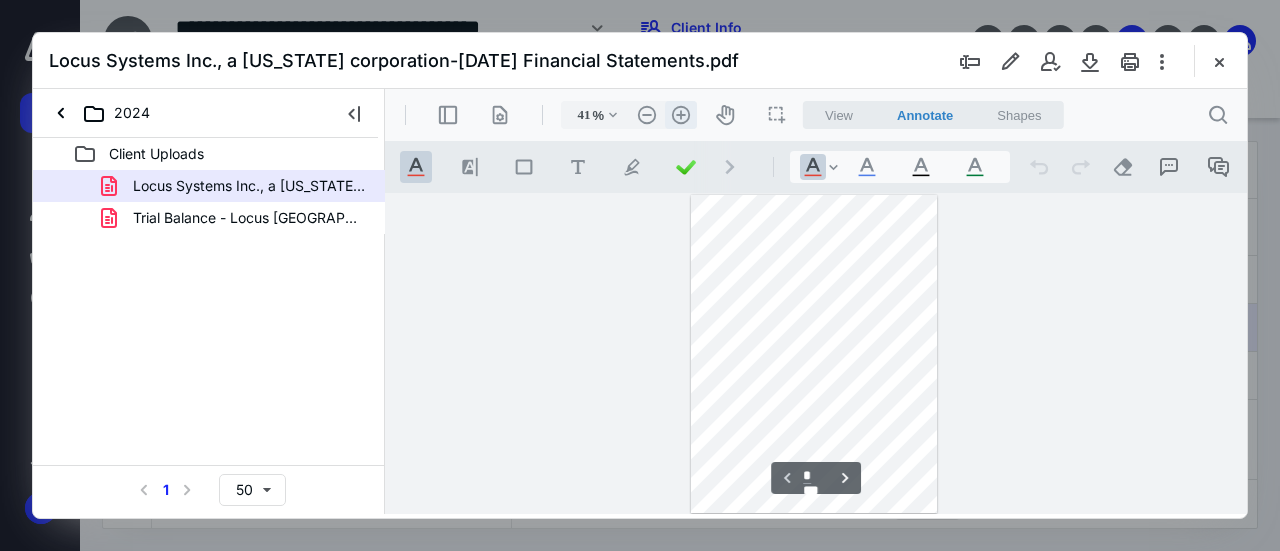 click on ".cls-1{fill:#abb0c4;} icon - header - zoom - in - line" at bounding box center [681, 115] 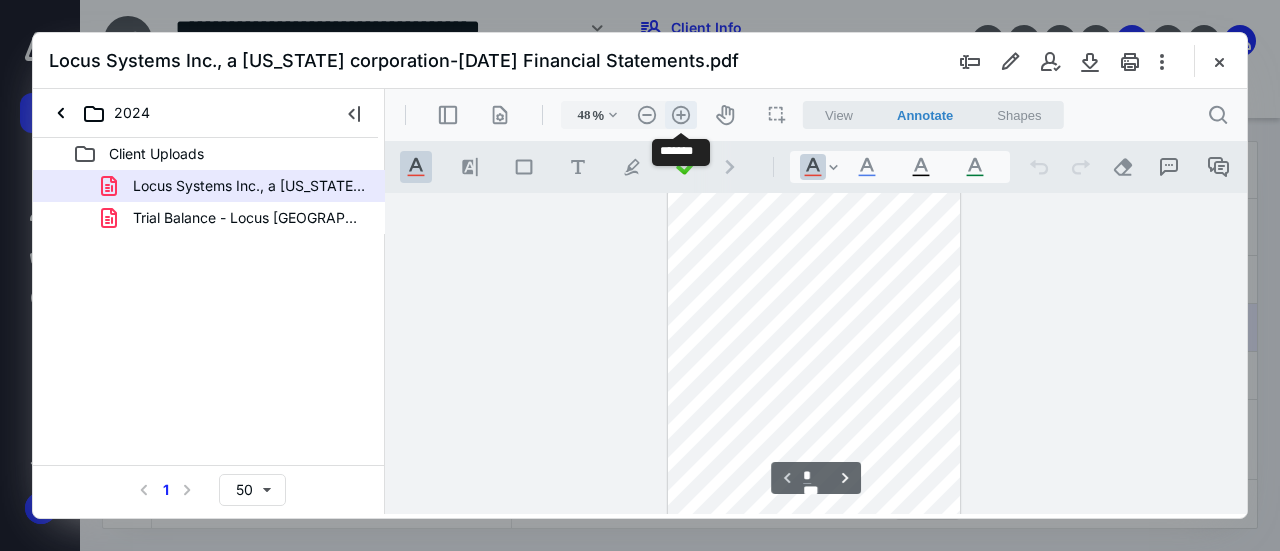 click on ".cls-1{fill:#abb0c4;} icon - header - zoom - in - line" at bounding box center [681, 115] 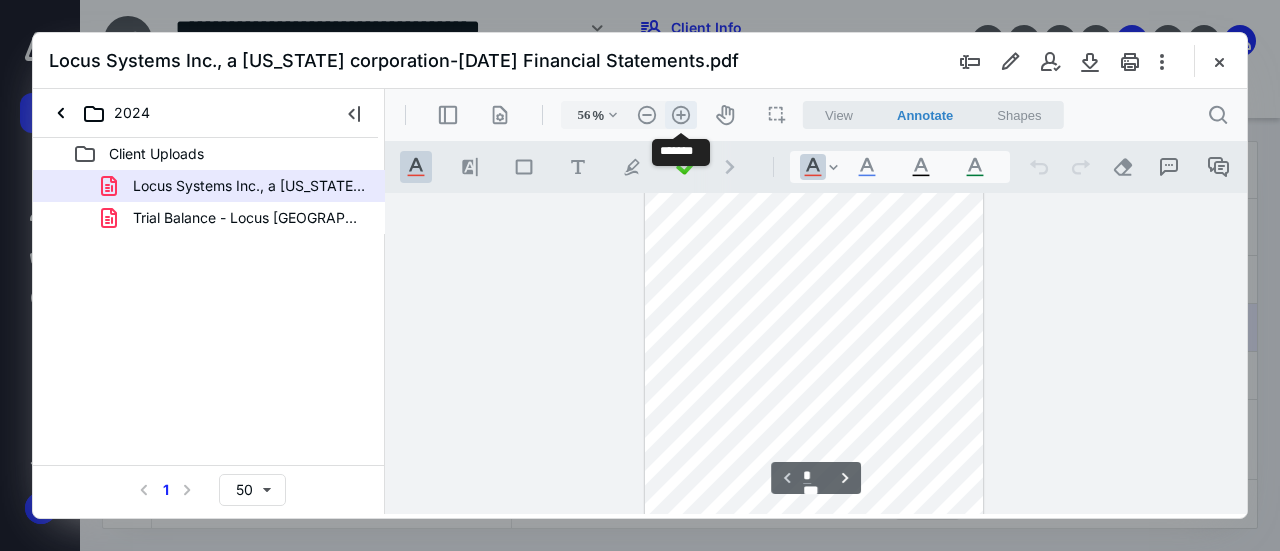 click on ".cls-1{fill:#abb0c4;} icon - header - zoom - in - line" at bounding box center (681, 115) 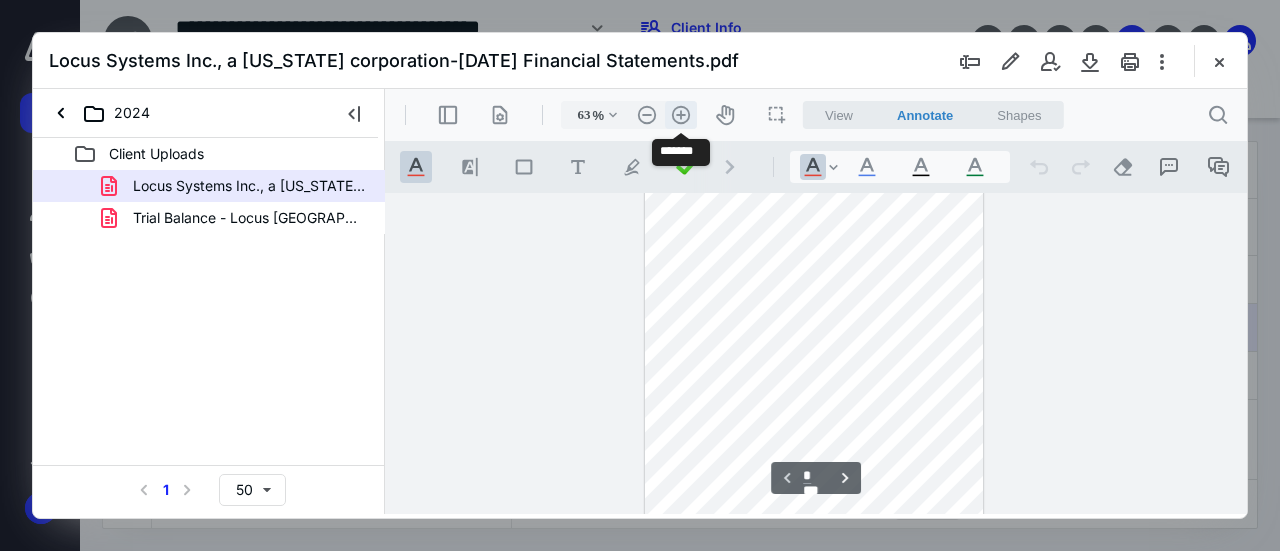 click on ".cls-1{fill:#abb0c4;} icon - header - zoom - in - line" at bounding box center (681, 115) 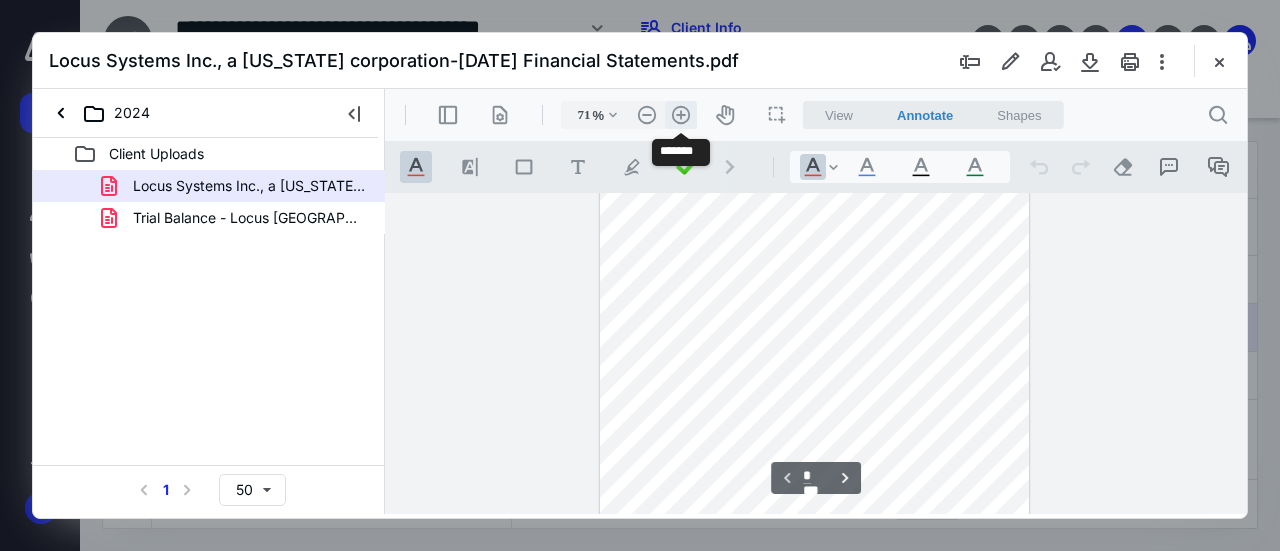 click on ".cls-1{fill:#abb0c4;} icon - header - zoom - in - line" at bounding box center (681, 115) 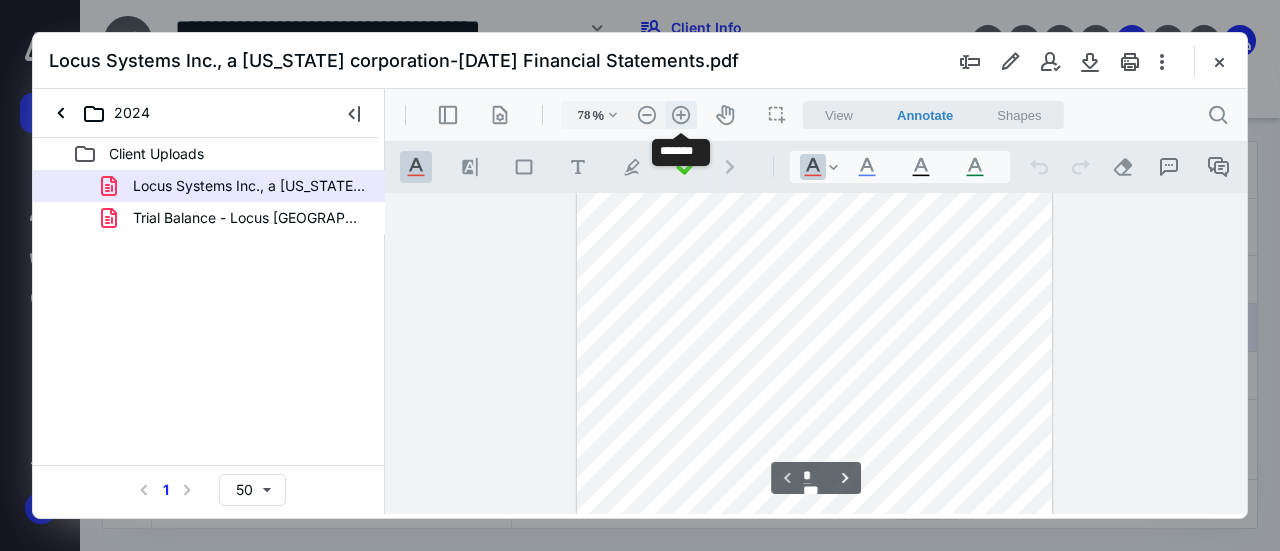 click on ".cls-1{fill:#abb0c4;} icon - header - zoom - in - line" at bounding box center (681, 115) 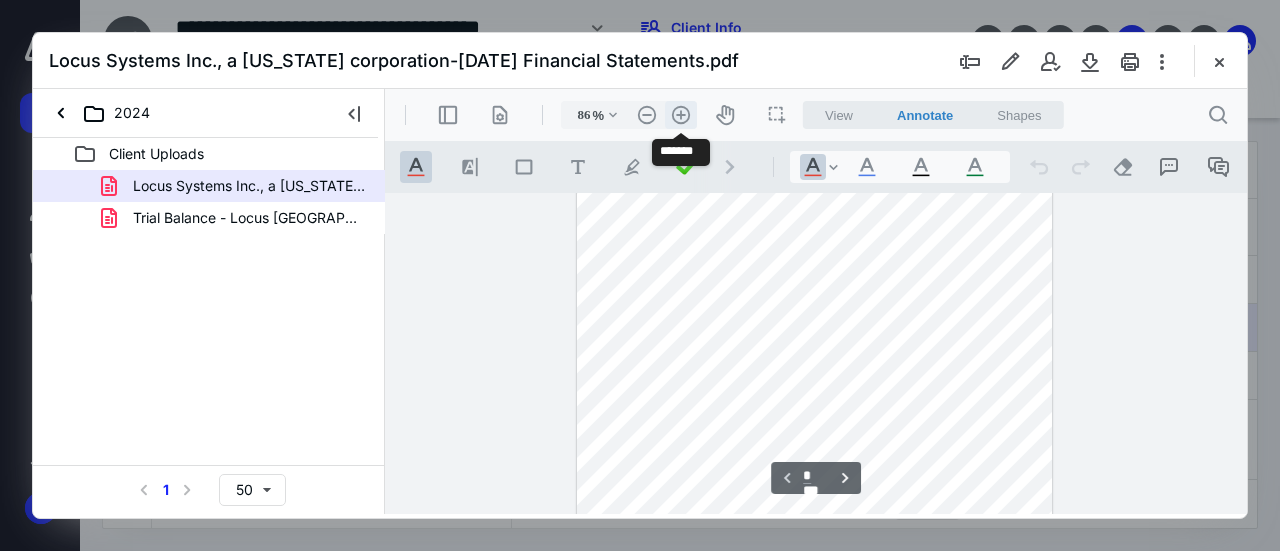 click on ".cls-1{fill:#abb0c4;} icon - header - zoom - in - line" at bounding box center [681, 115] 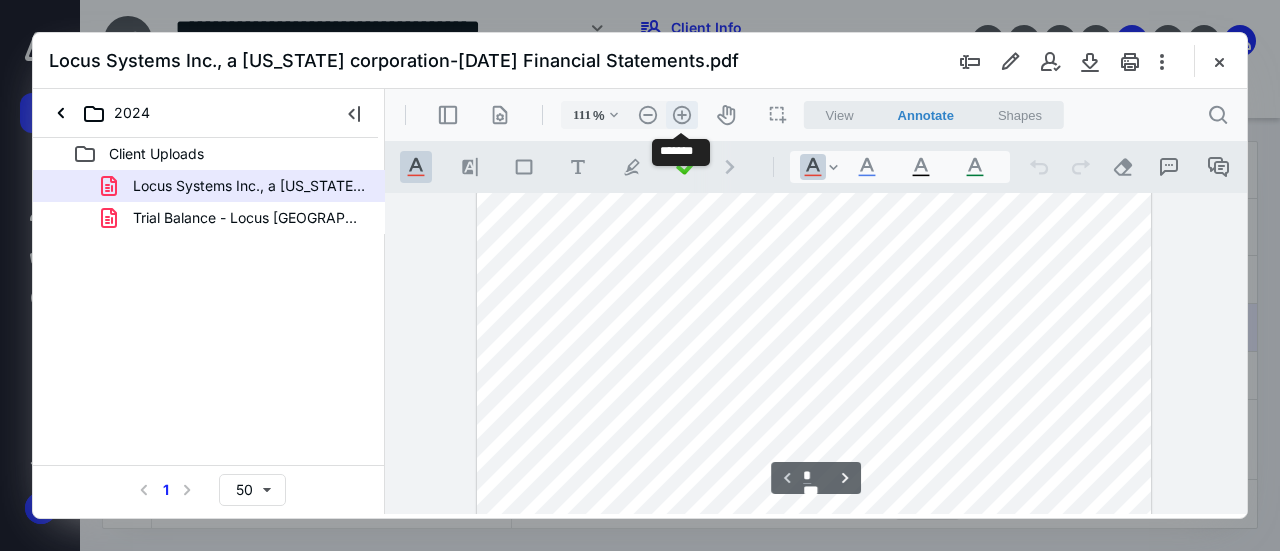 click on ".cls-1{fill:#abb0c4;} icon - header - zoom - in - line" at bounding box center (682, 115) 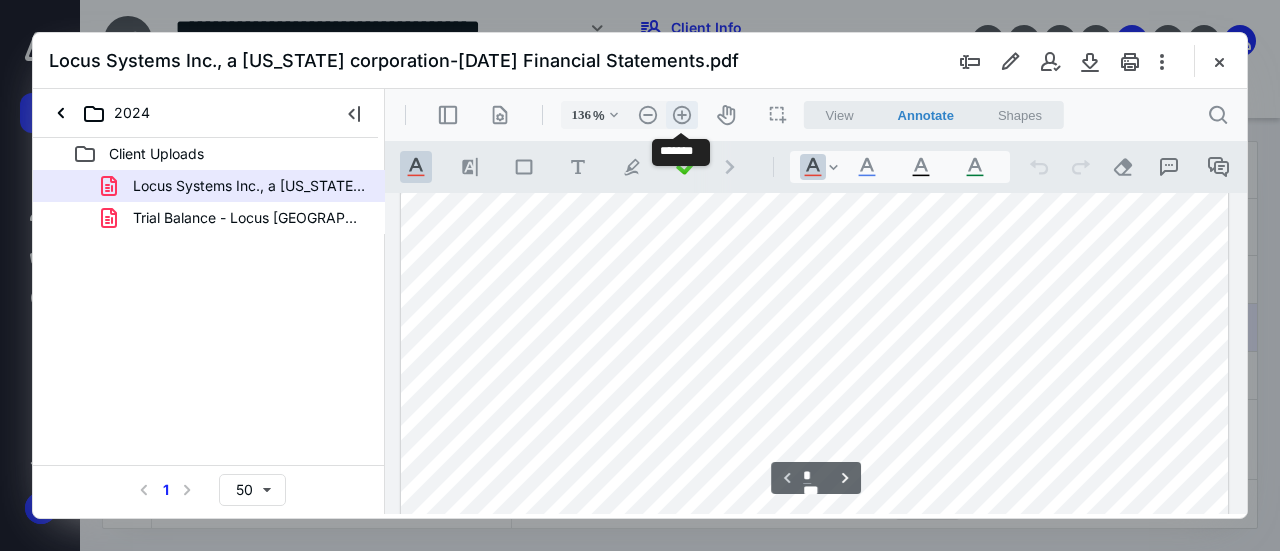 scroll, scrollTop: 254, scrollLeft: 0, axis: vertical 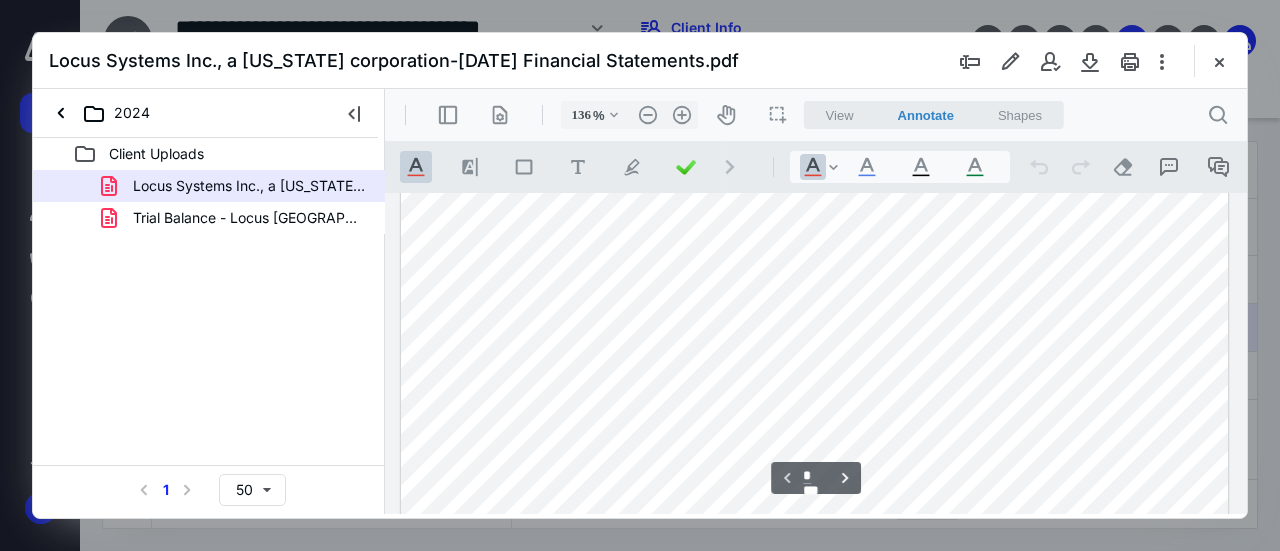 type on "*" 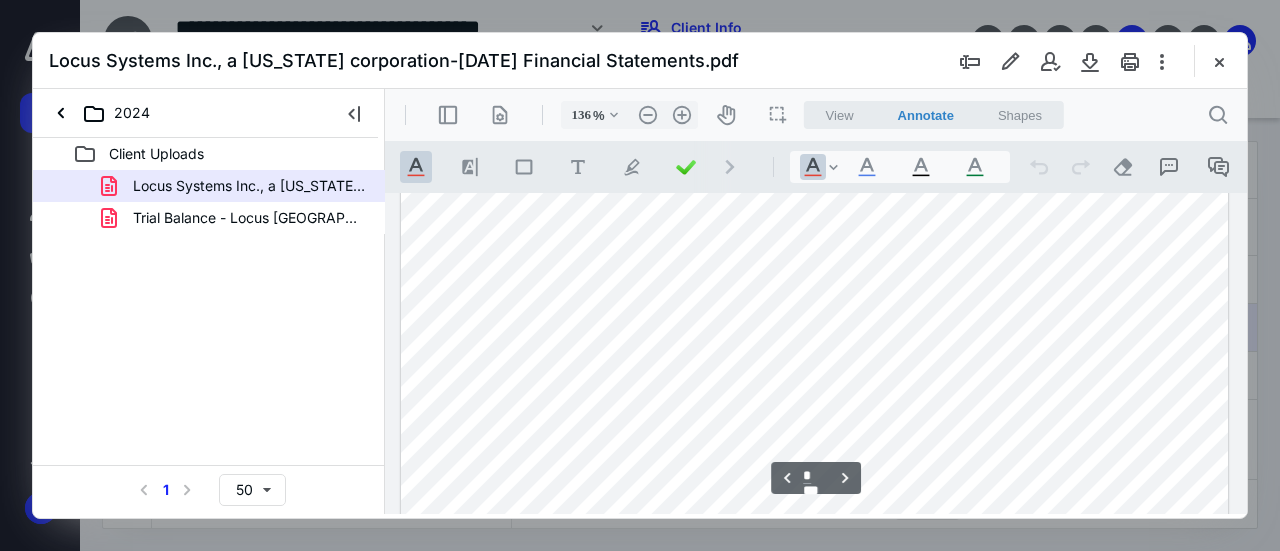 scroll, scrollTop: 1254, scrollLeft: 0, axis: vertical 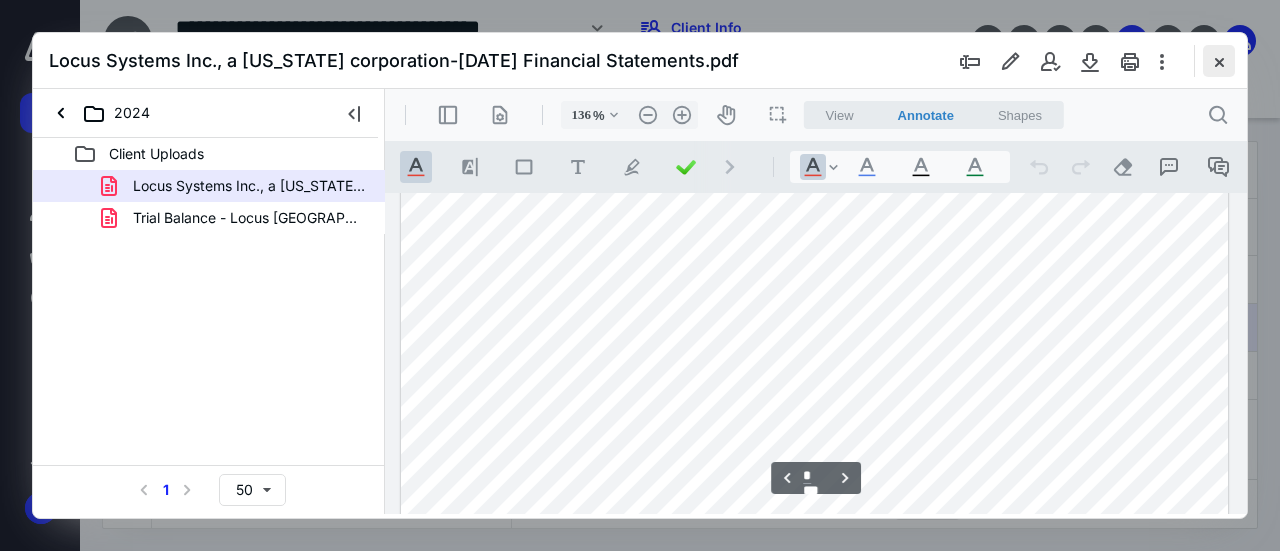 click at bounding box center [1219, 61] 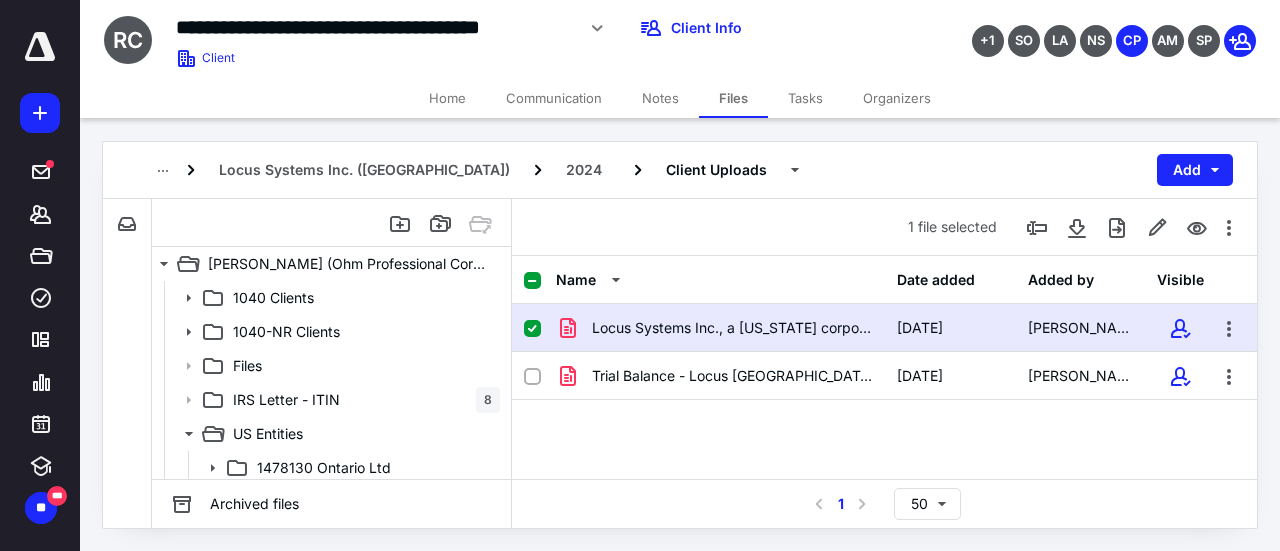 click on "Locus Systems Inc., a [US_STATE] corporation-[DATE] Financial Statements.pdf" at bounding box center [732, 328] 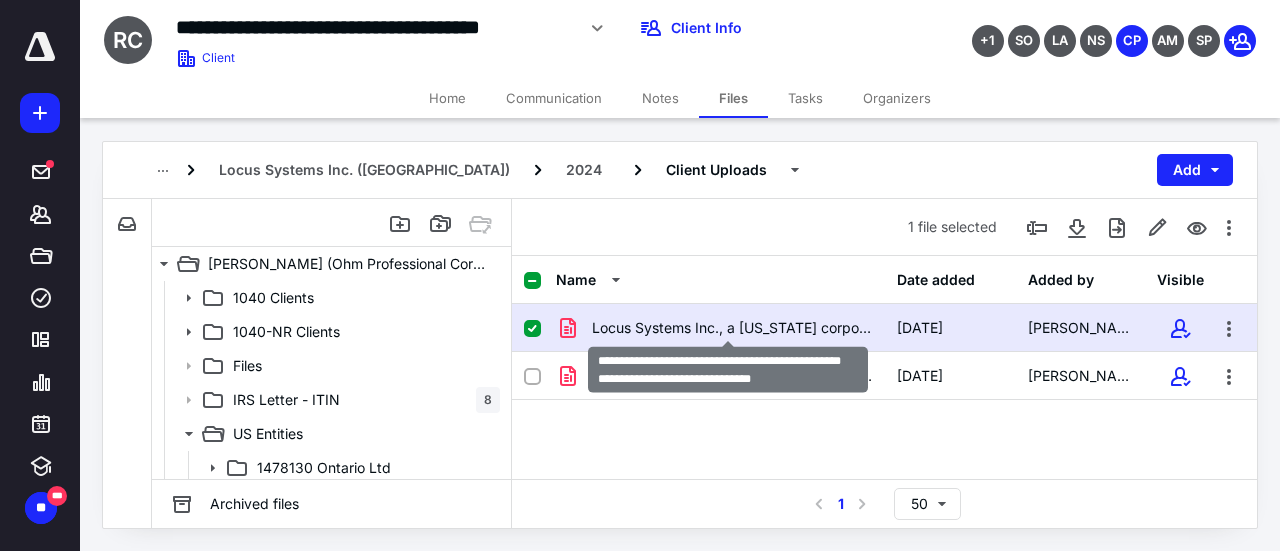 click on "Locus Systems Inc., a [US_STATE] corporation-[DATE] Financial Statements.pdf" at bounding box center (732, 328) 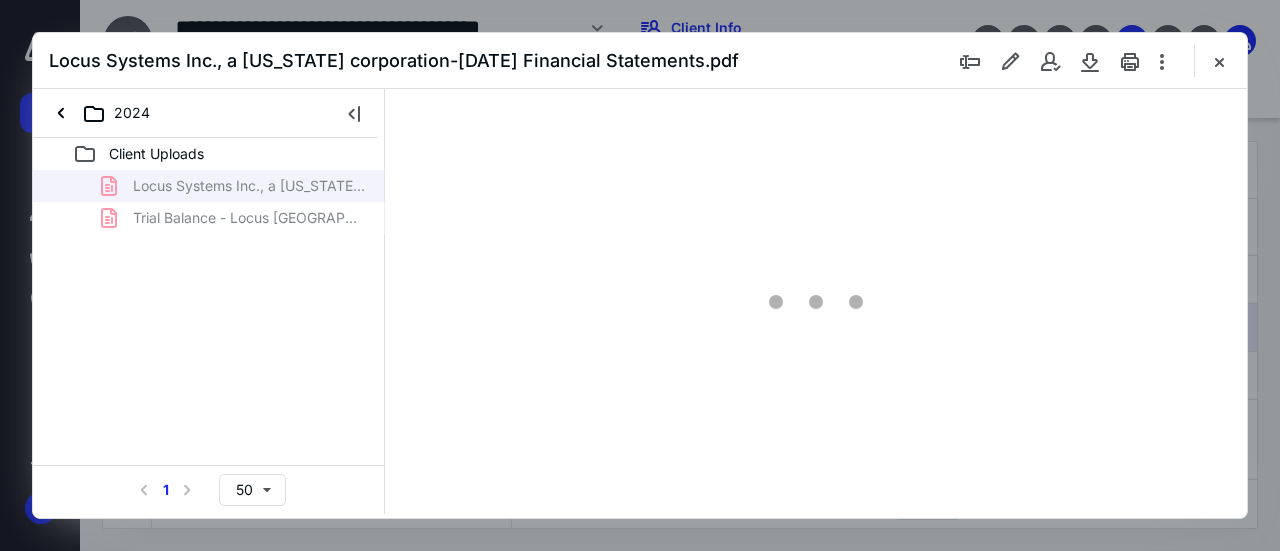 scroll, scrollTop: 0, scrollLeft: 0, axis: both 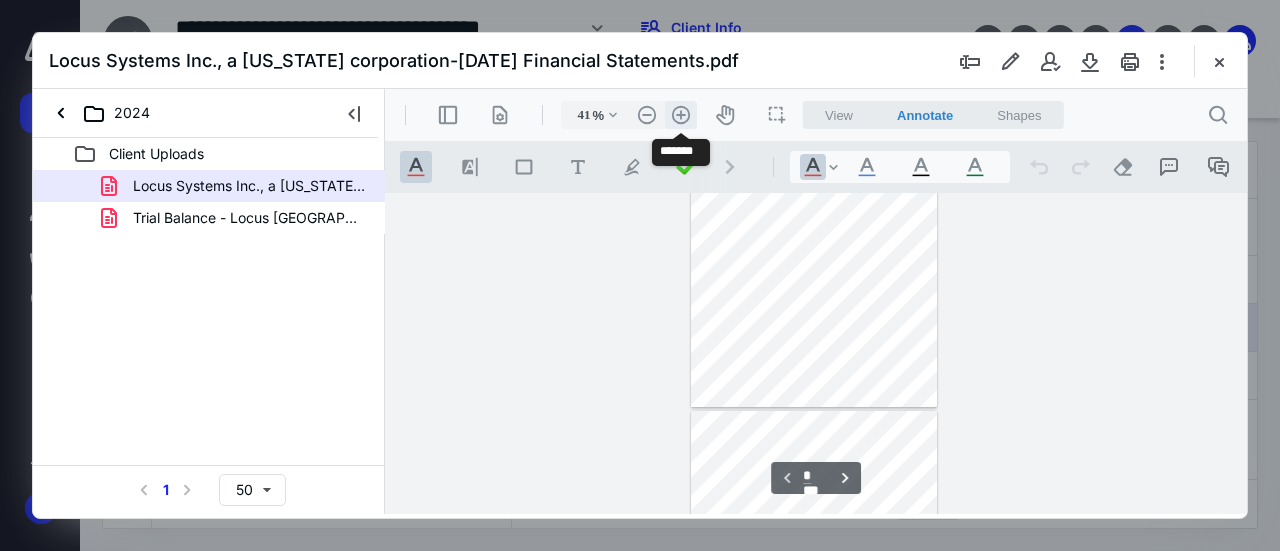 click on ".cls-1{fill:#abb0c4;} icon - header - zoom - in - line" at bounding box center [681, 115] 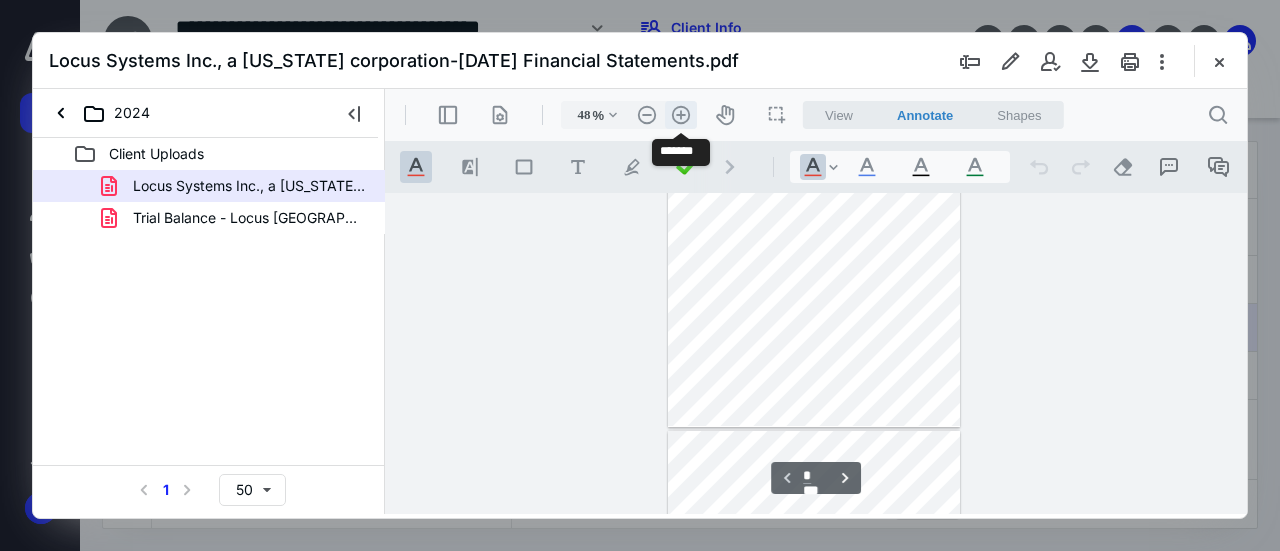 click on ".cls-1{fill:#abb0c4;} icon - header - zoom - in - line" at bounding box center [681, 115] 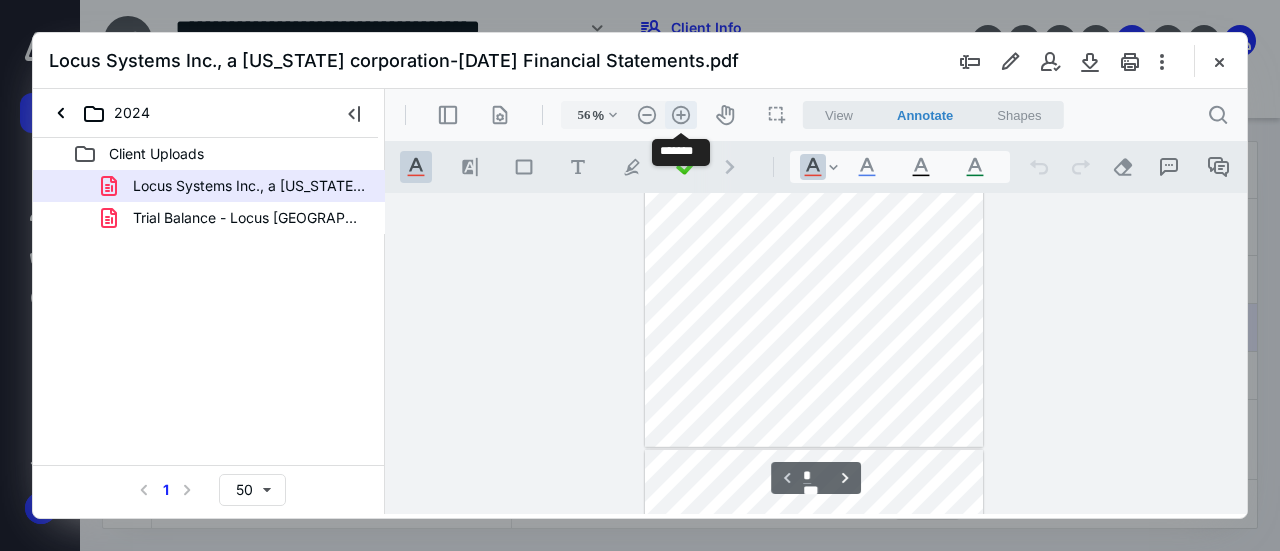 click on ".cls-1{fill:#abb0c4;} icon - header - zoom - in - line" at bounding box center (681, 115) 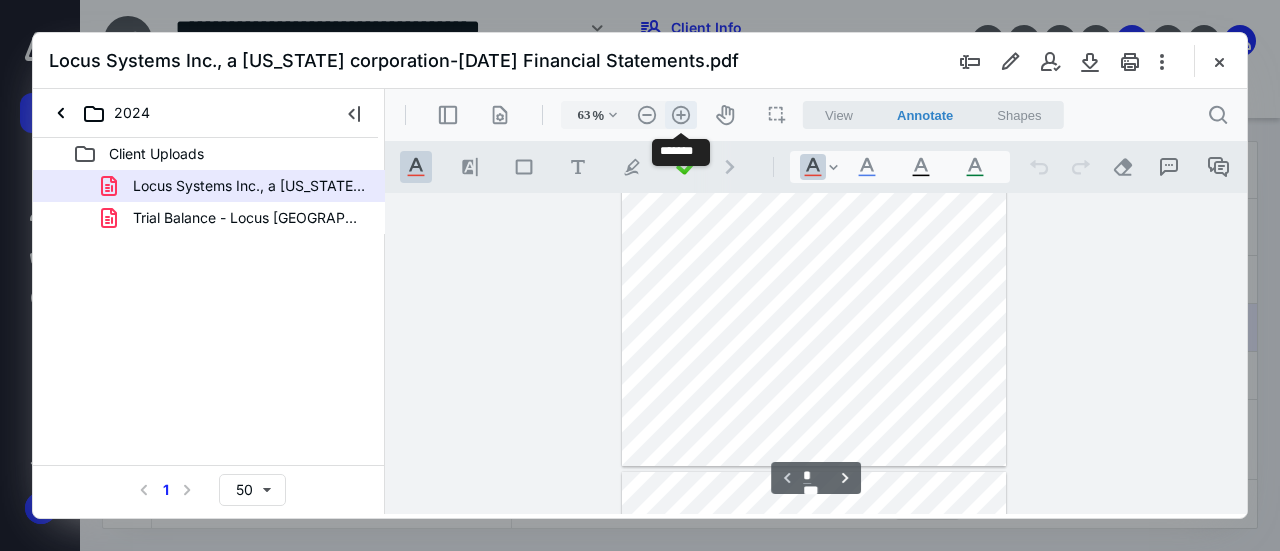 click on ".cls-1{fill:#abb0c4;} icon - header - zoom - in - line" at bounding box center (681, 115) 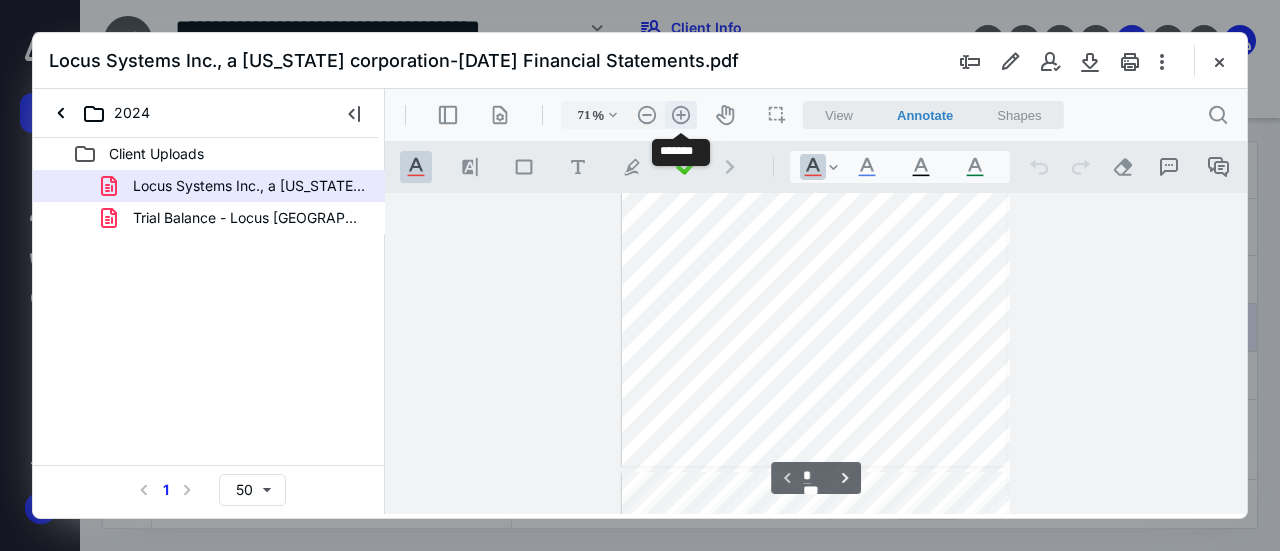 scroll, scrollTop: 266, scrollLeft: 0, axis: vertical 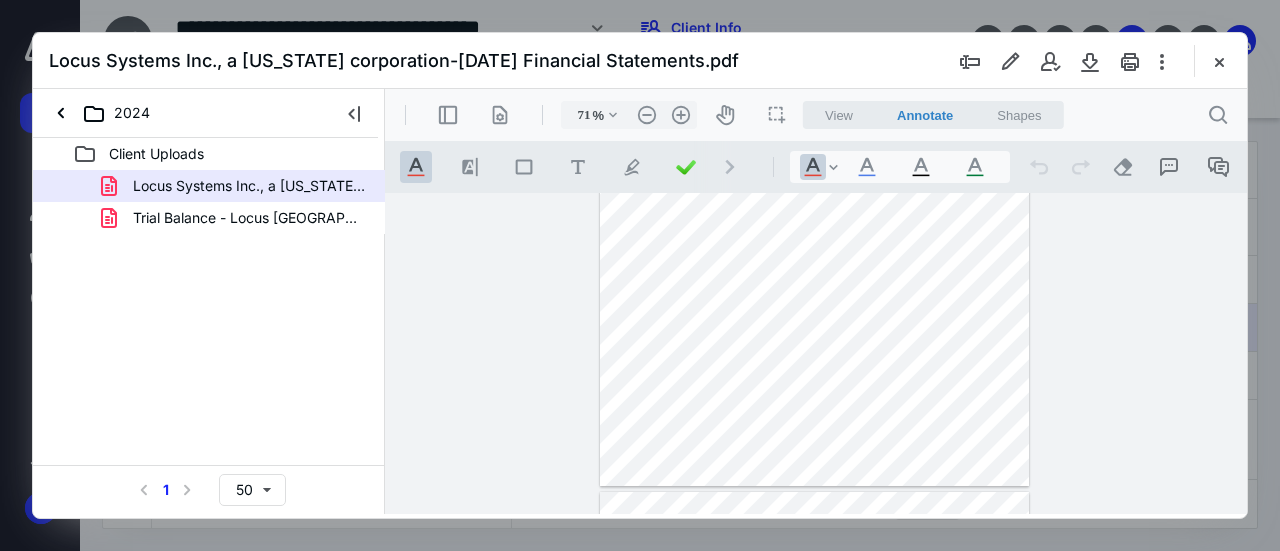 click on "**********" at bounding box center (816, 354) 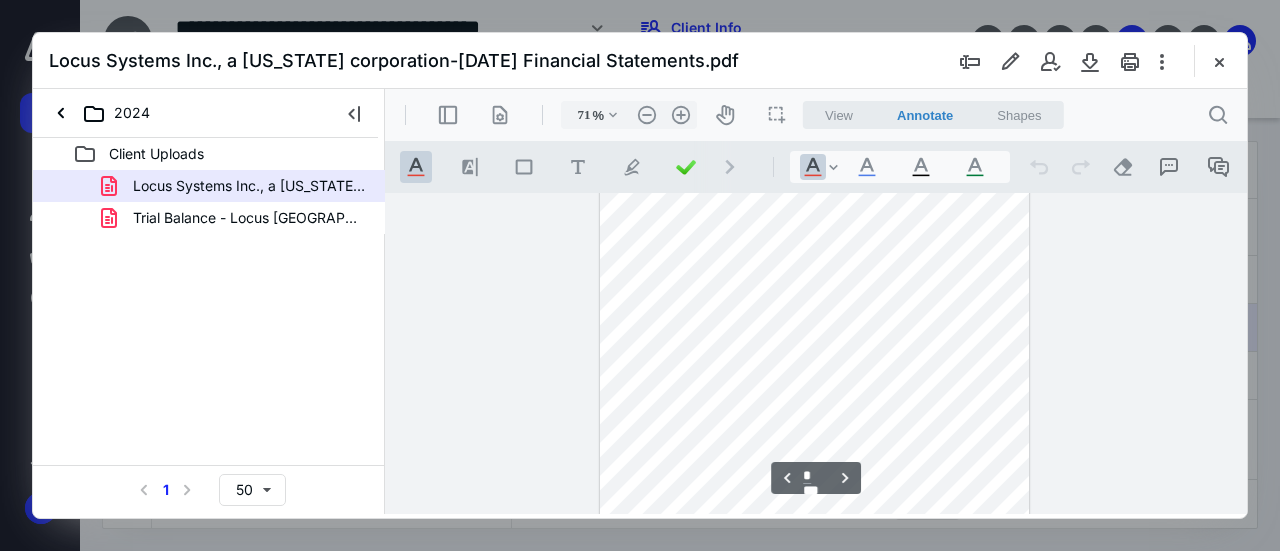 scroll, scrollTop: 1300, scrollLeft: 0, axis: vertical 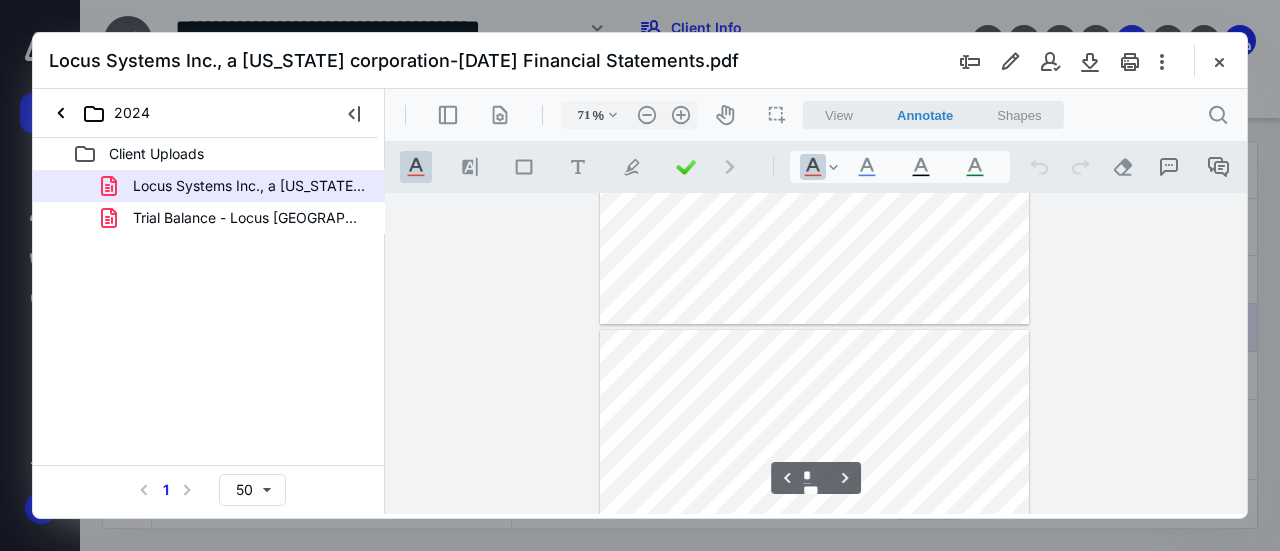 type on "*" 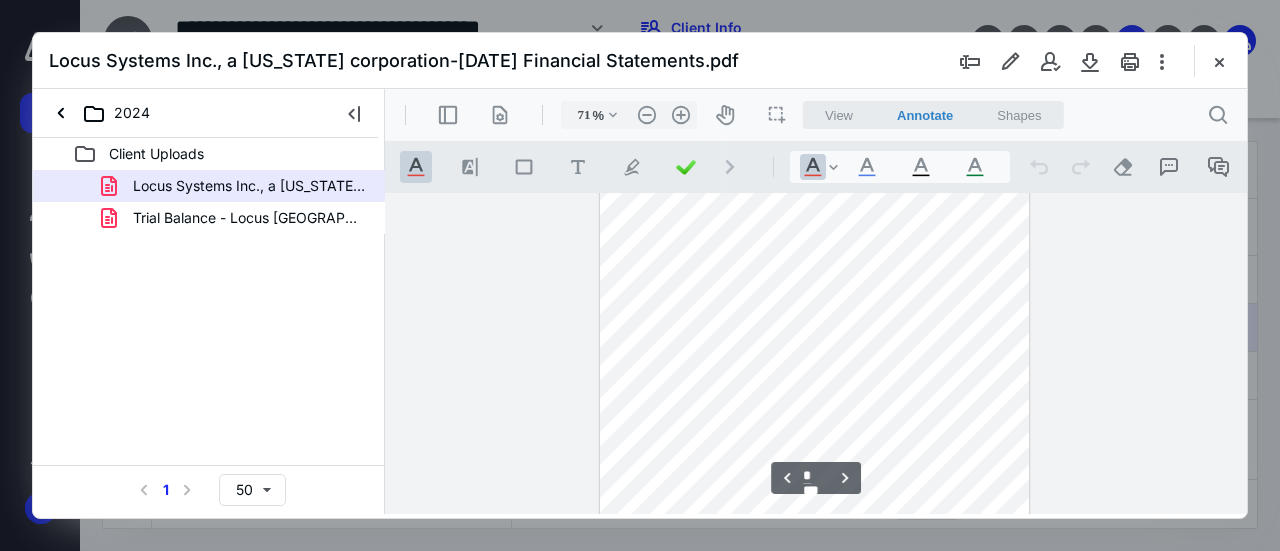 scroll, scrollTop: 1800, scrollLeft: 0, axis: vertical 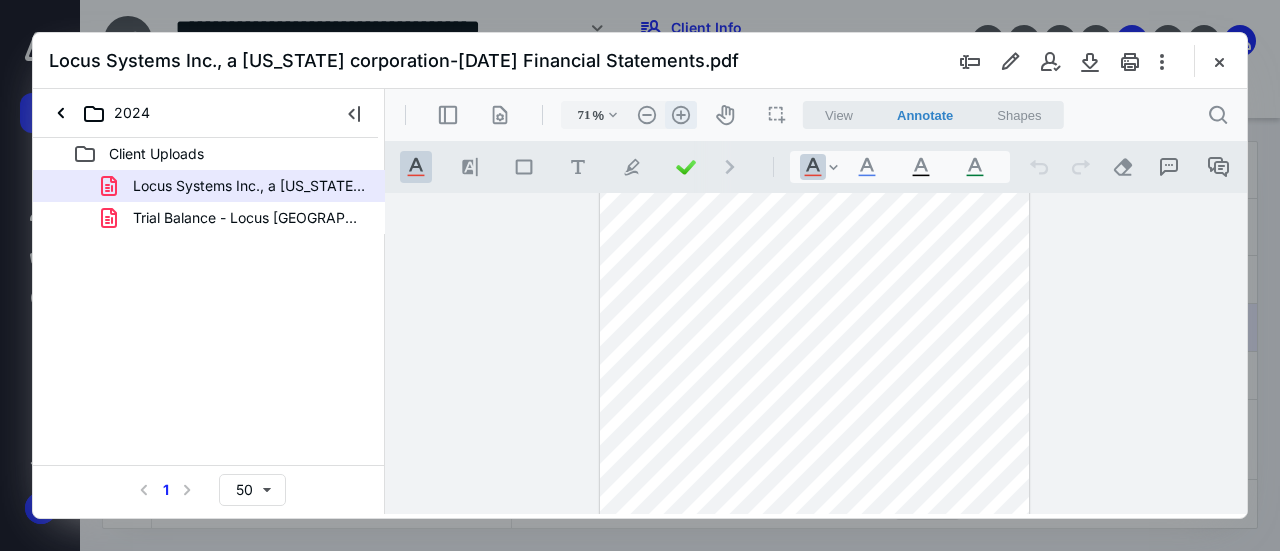 click on ".cls-1{fill:#abb0c4;} icon - header - zoom - in - line" at bounding box center [681, 115] 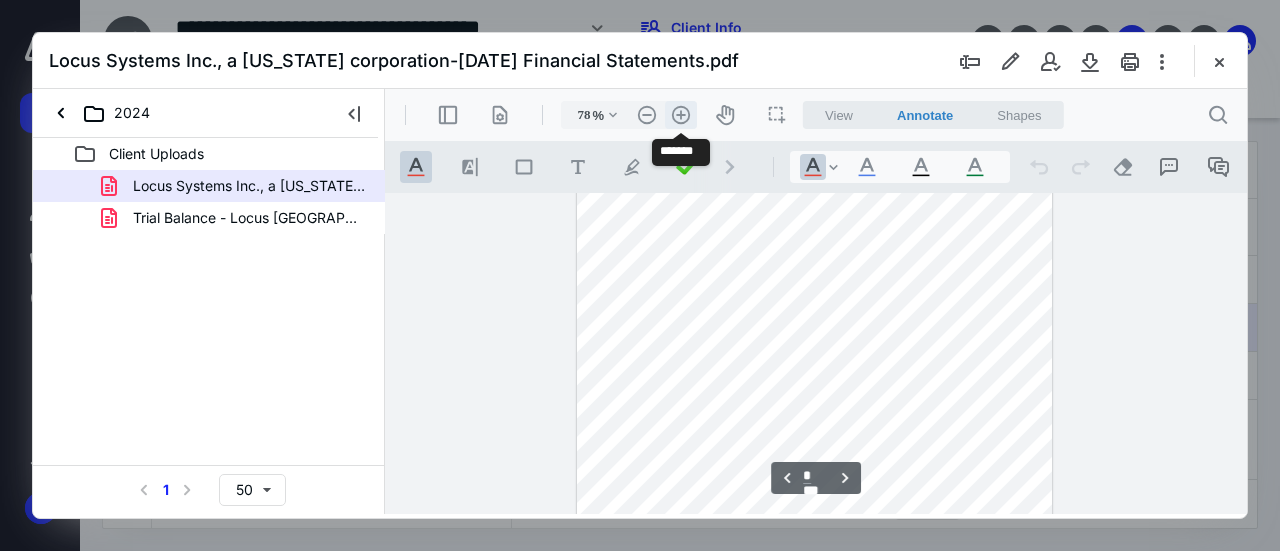 click on ".cls-1{fill:#abb0c4;} icon - header - zoom - in - line" at bounding box center [681, 115] 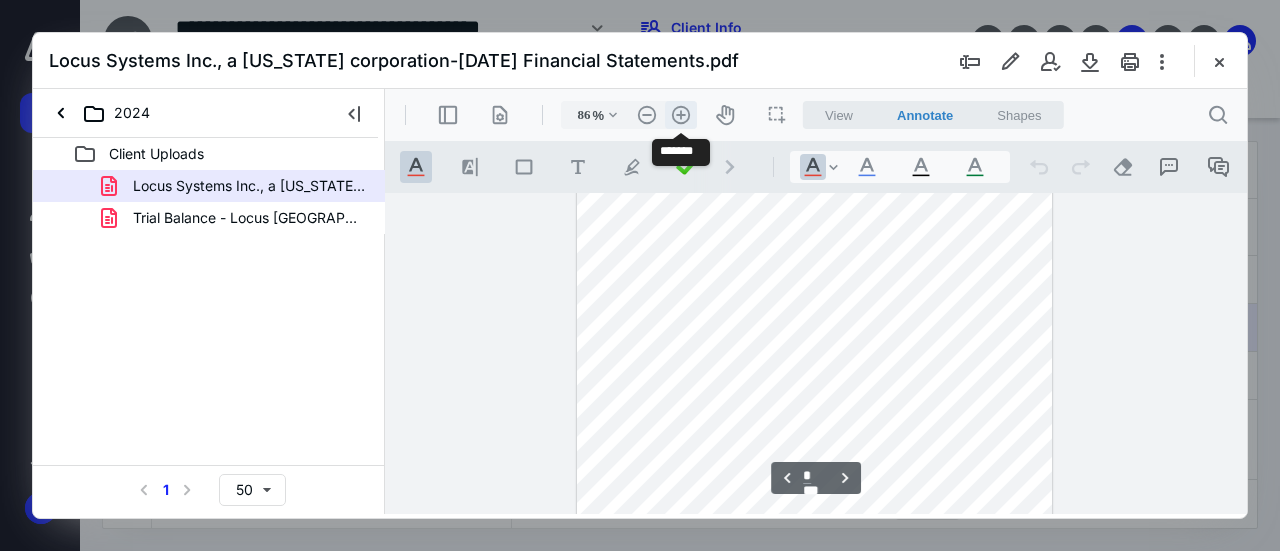 click on ".cls-1{fill:#abb0c4;} icon - header - zoom - in - line" at bounding box center (681, 115) 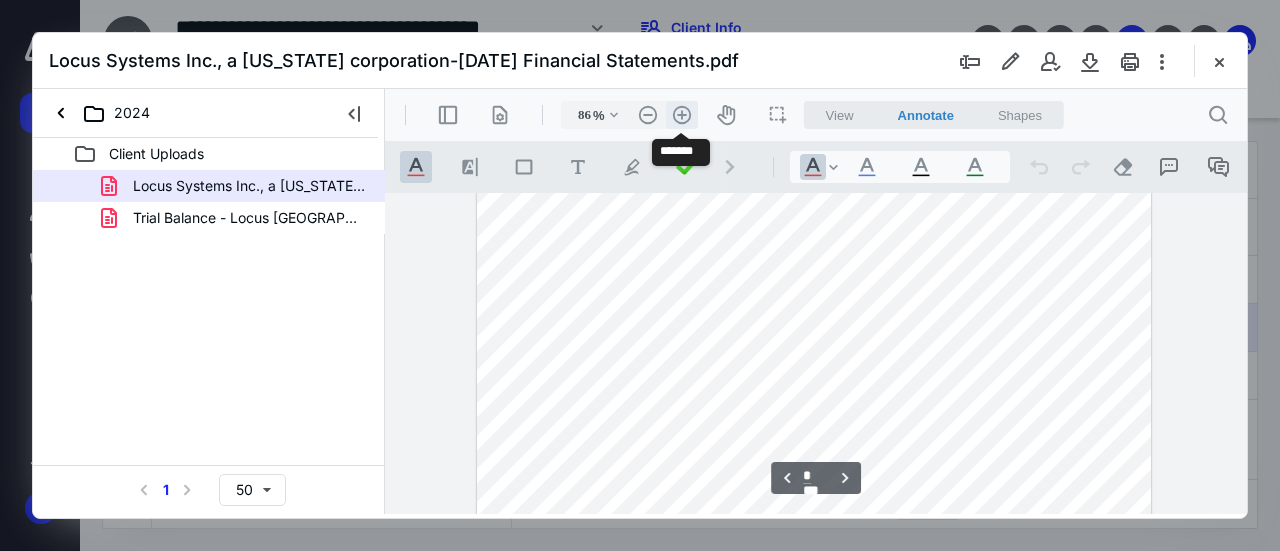 type on "111" 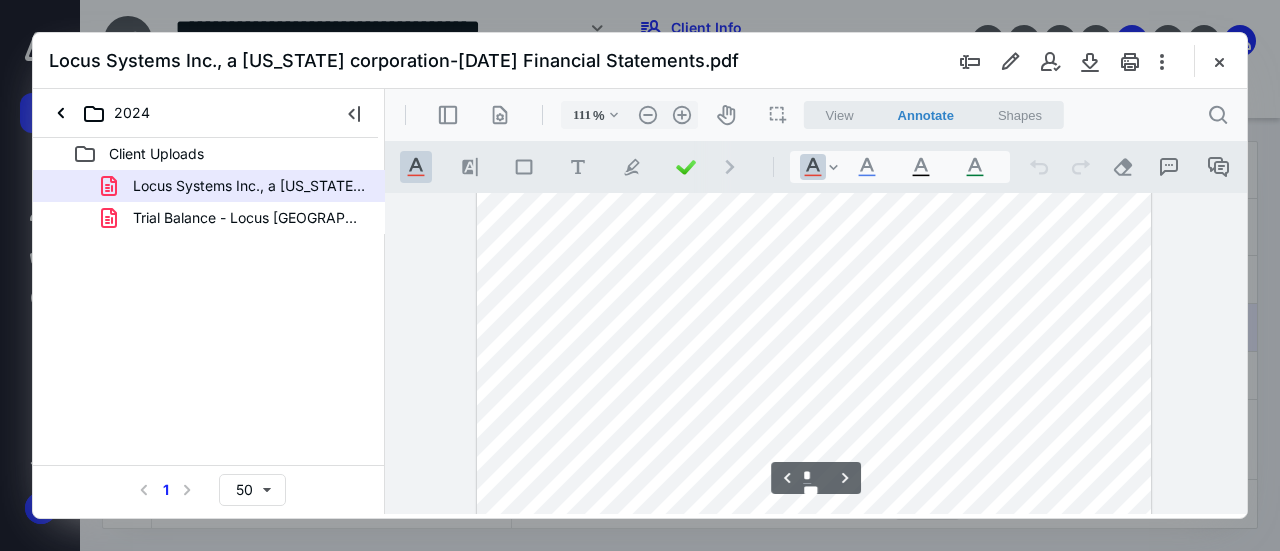 scroll, scrollTop: 2787, scrollLeft: 0, axis: vertical 